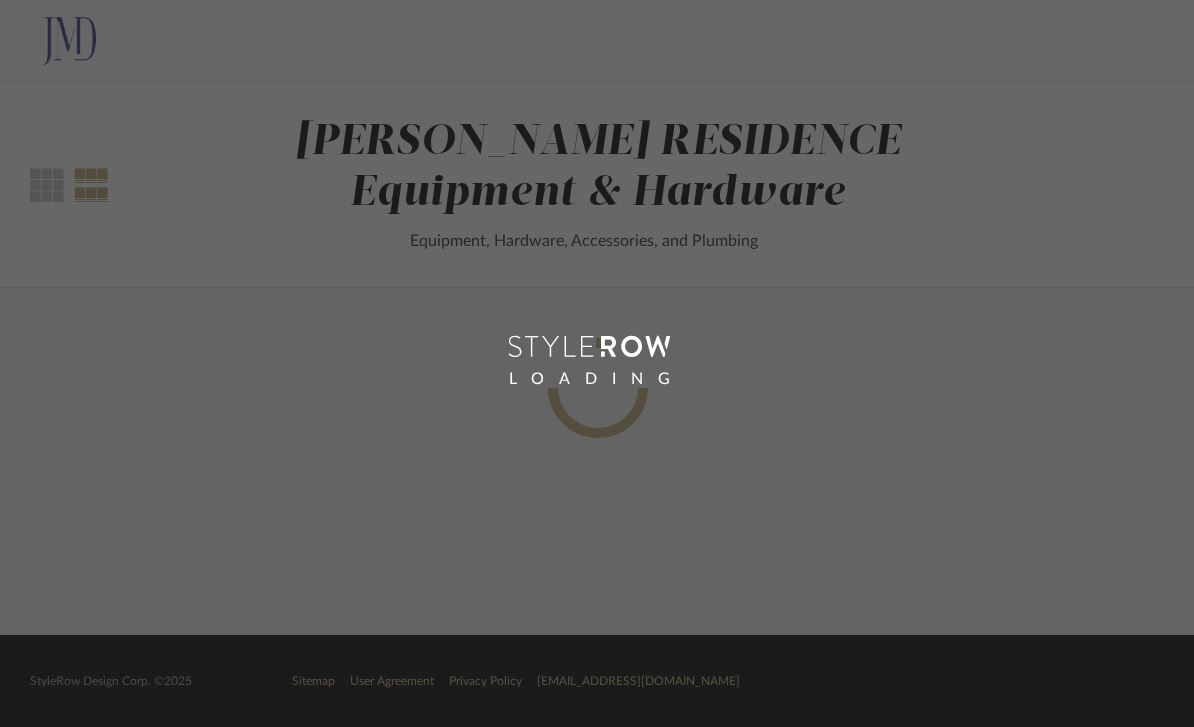 scroll, scrollTop: 0, scrollLeft: 0, axis: both 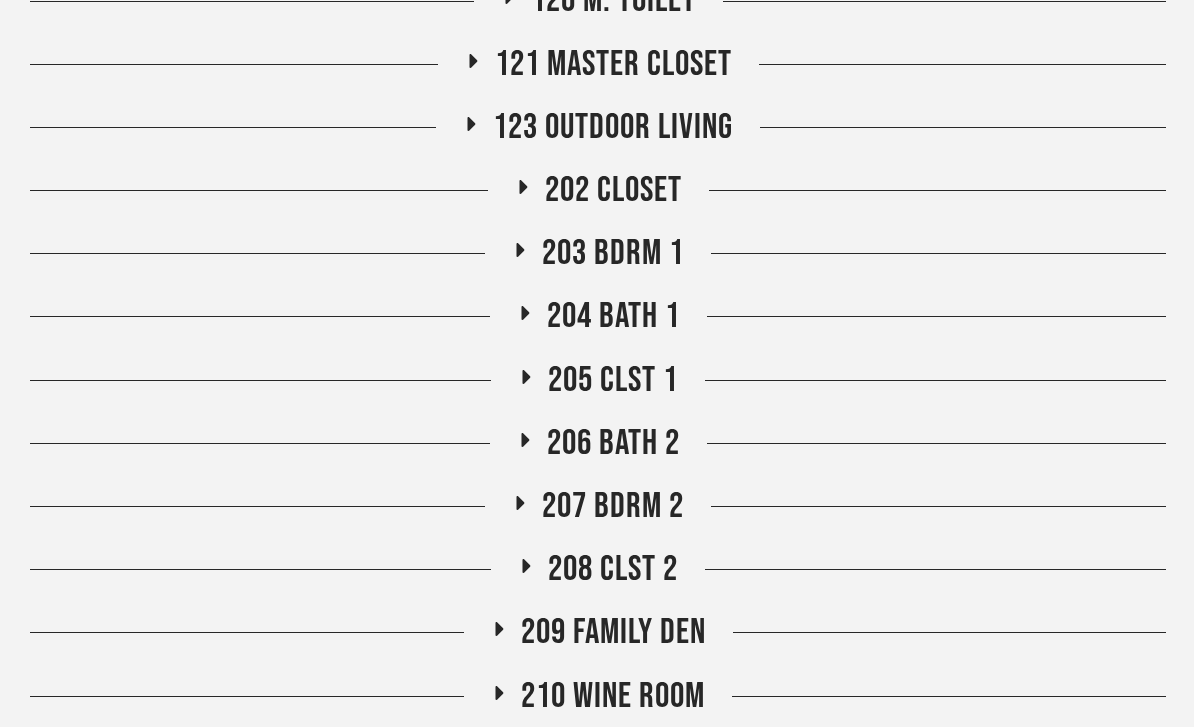 click on "204 Bath 1" 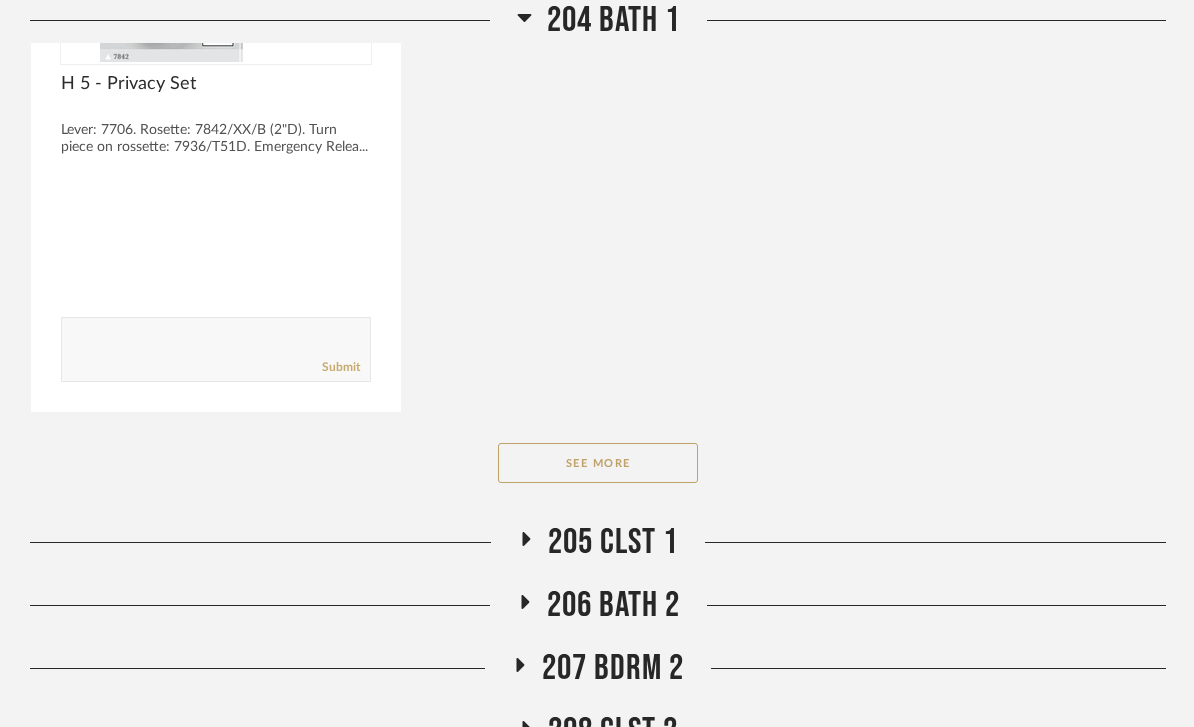 scroll, scrollTop: 2488, scrollLeft: 0, axis: vertical 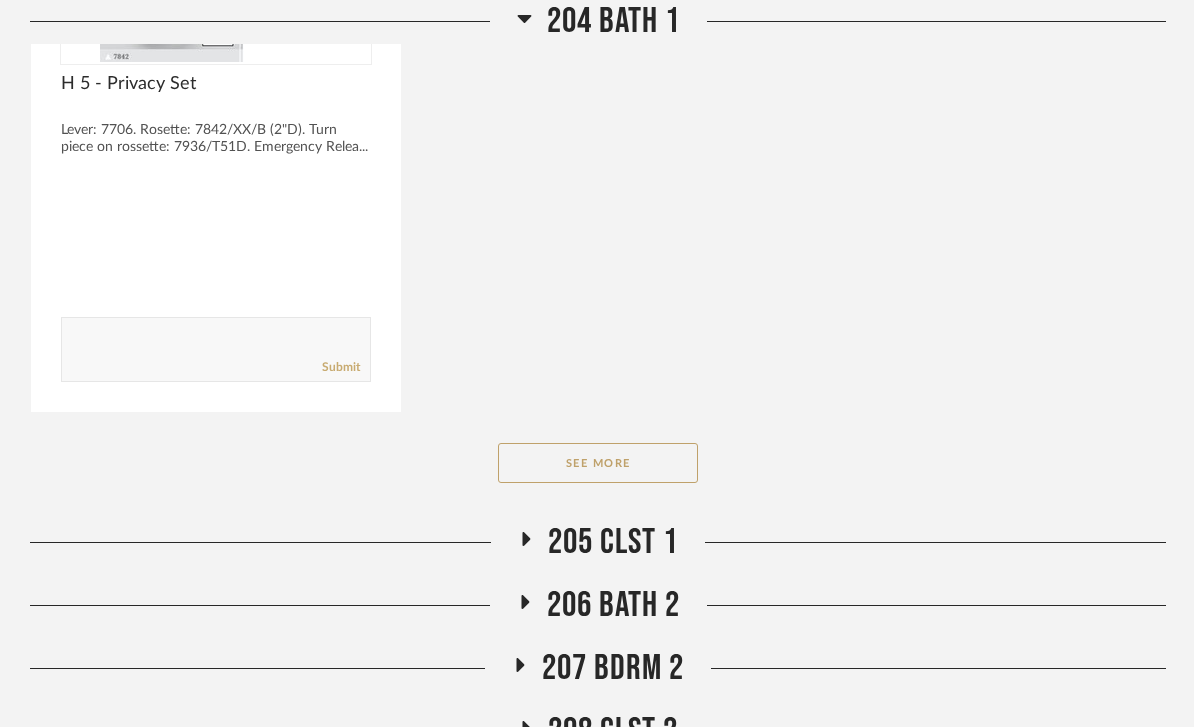 click on "See More" 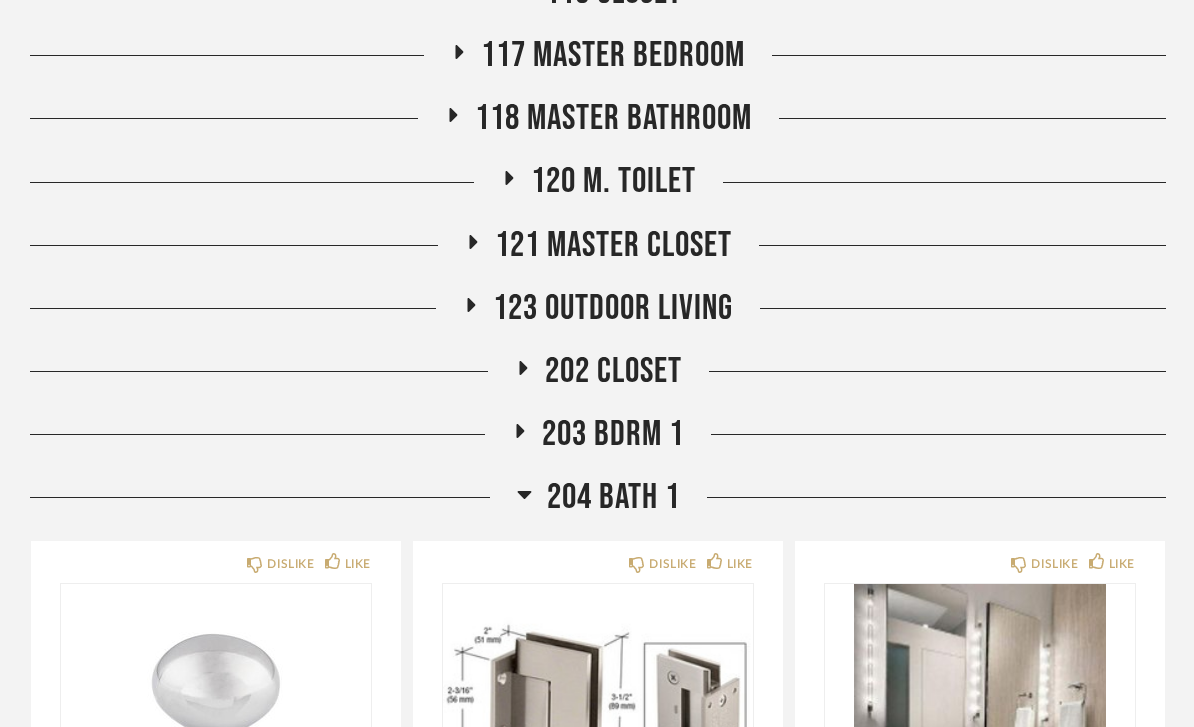 scroll, scrollTop: 1039, scrollLeft: 0, axis: vertical 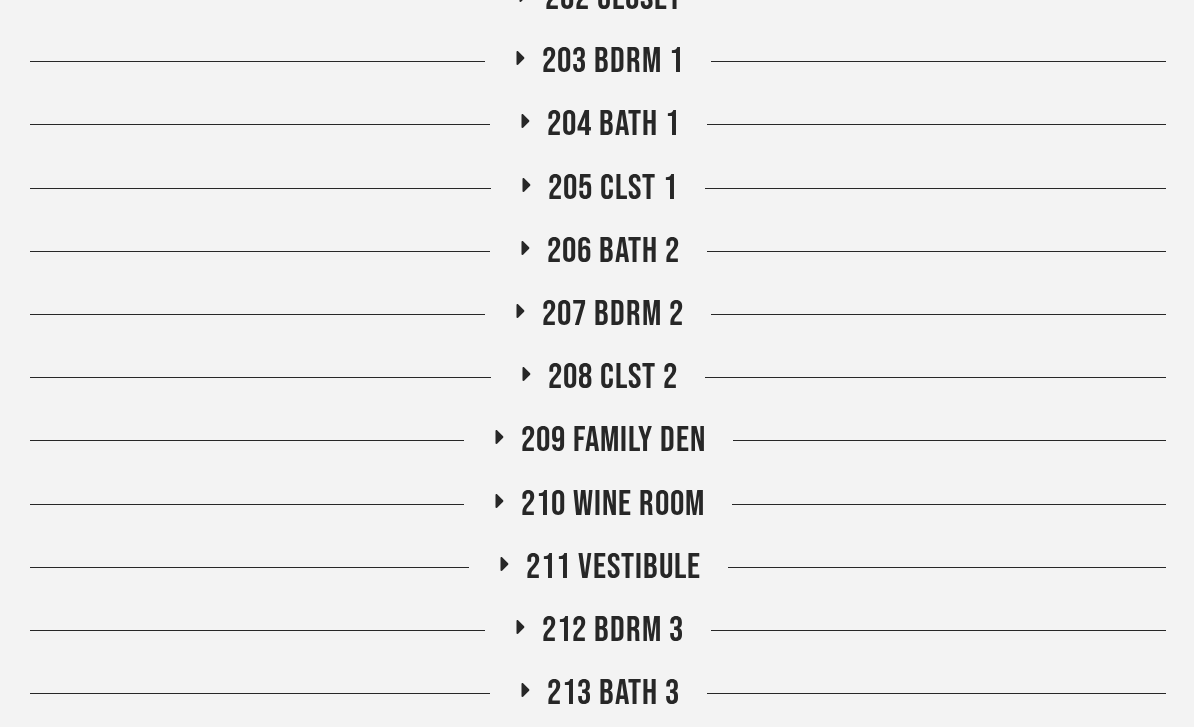 click on "213 Bath 3" 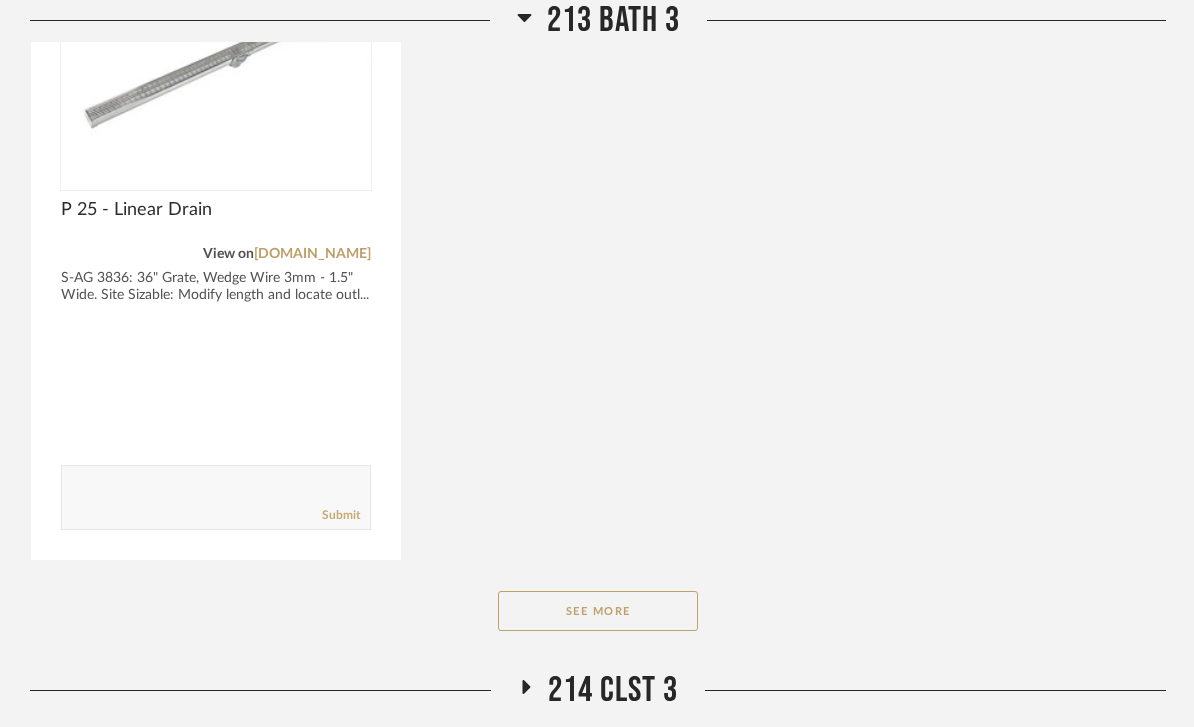 scroll, scrollTop: 2940, scrollLeft: 0, axis: vertical 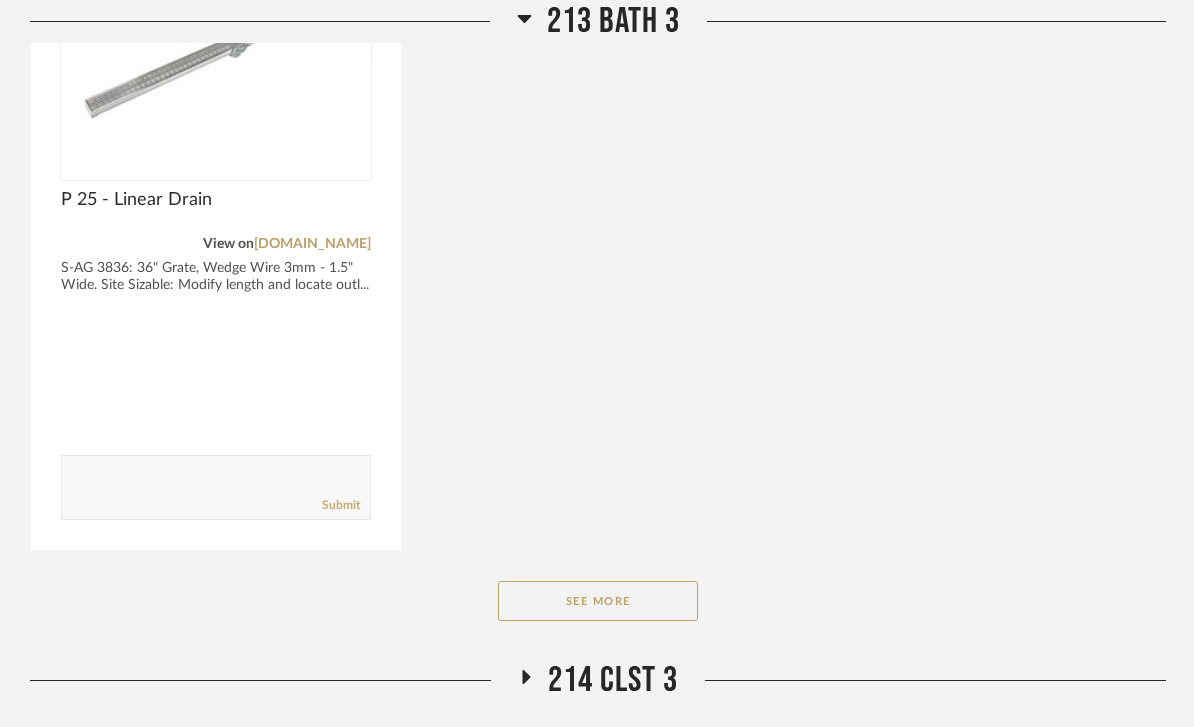 click on "See More" 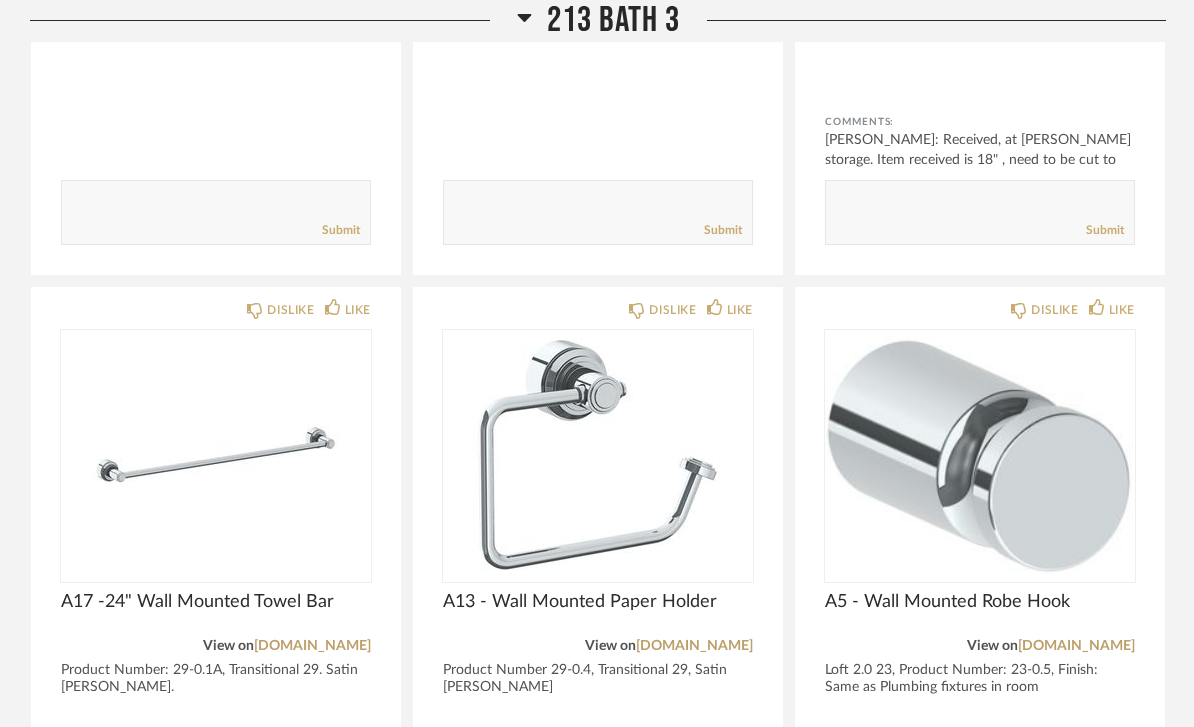 scroll, scrollTop: 3215, scrollLeft: 0, axis: vertical 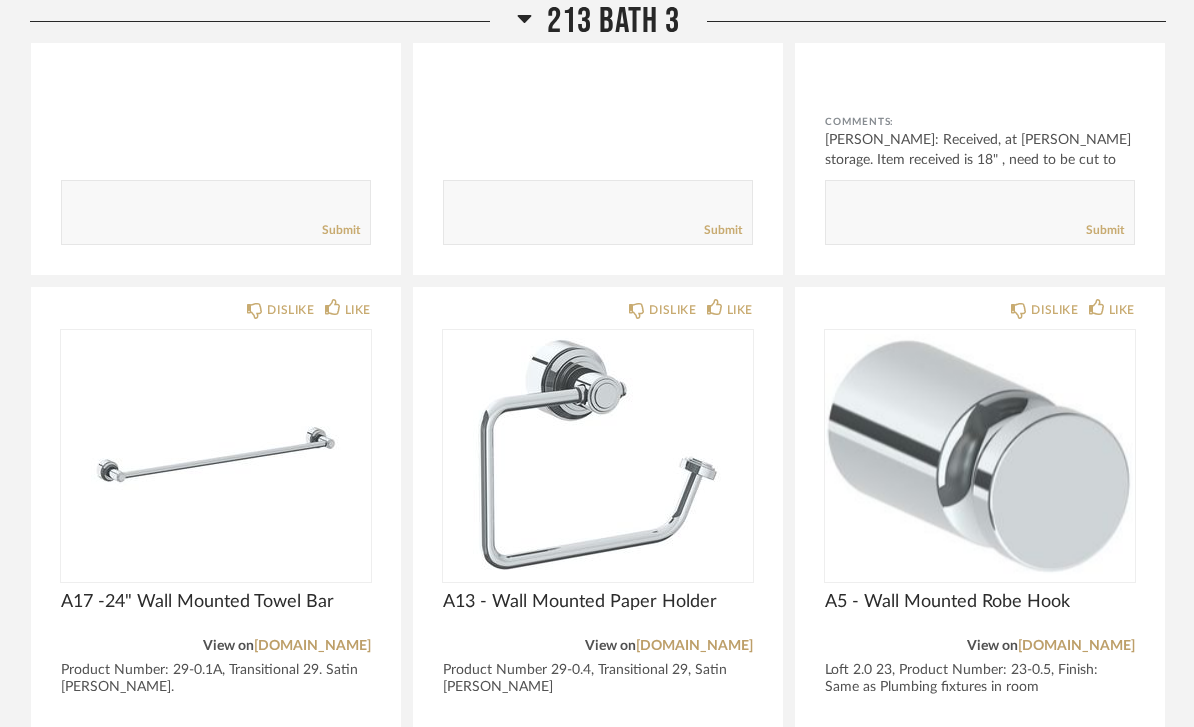 click 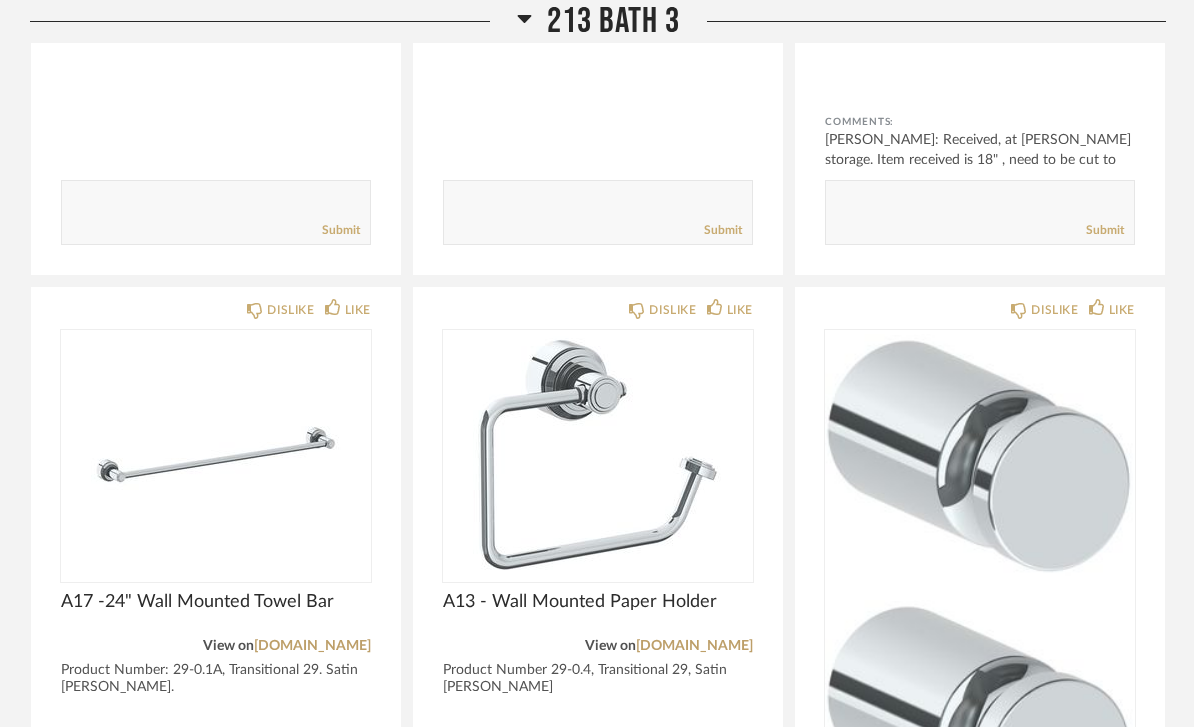 scroll, scrollTop: 3279, scrollLeft: 0, axis: vertical 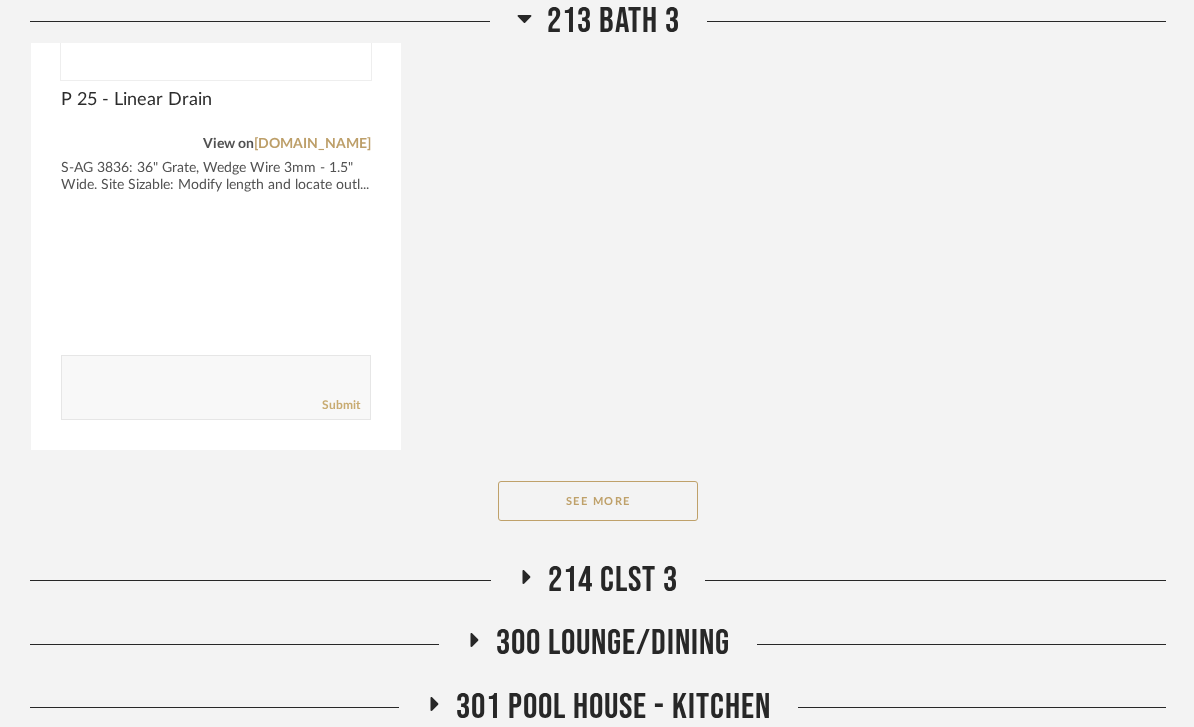 click on "See More" 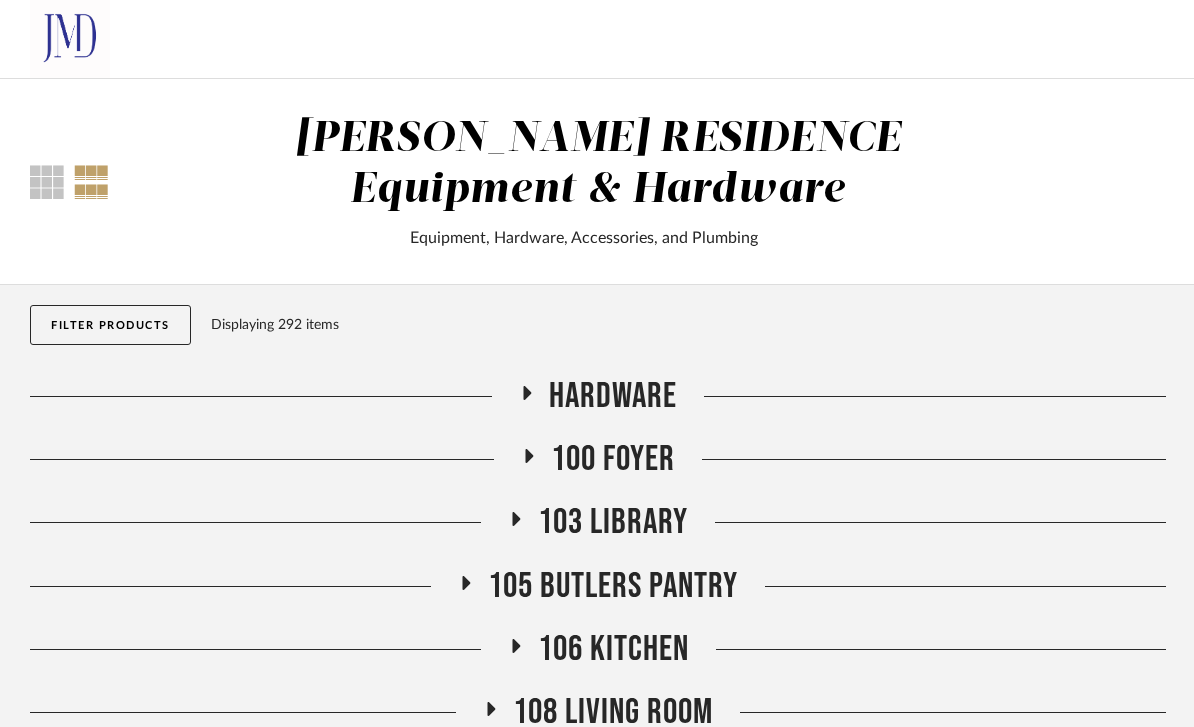 scroll, scrollTop: 0, scrollLeft: 0, axis: both 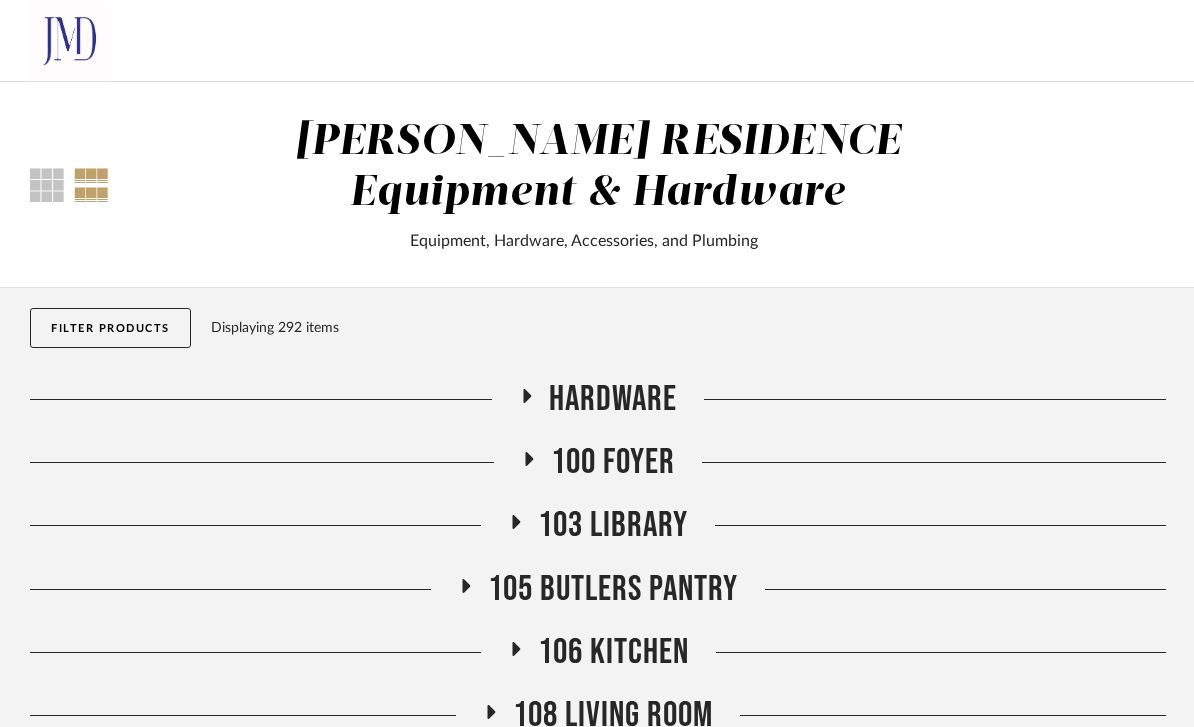 click on "Displaying 292 items" 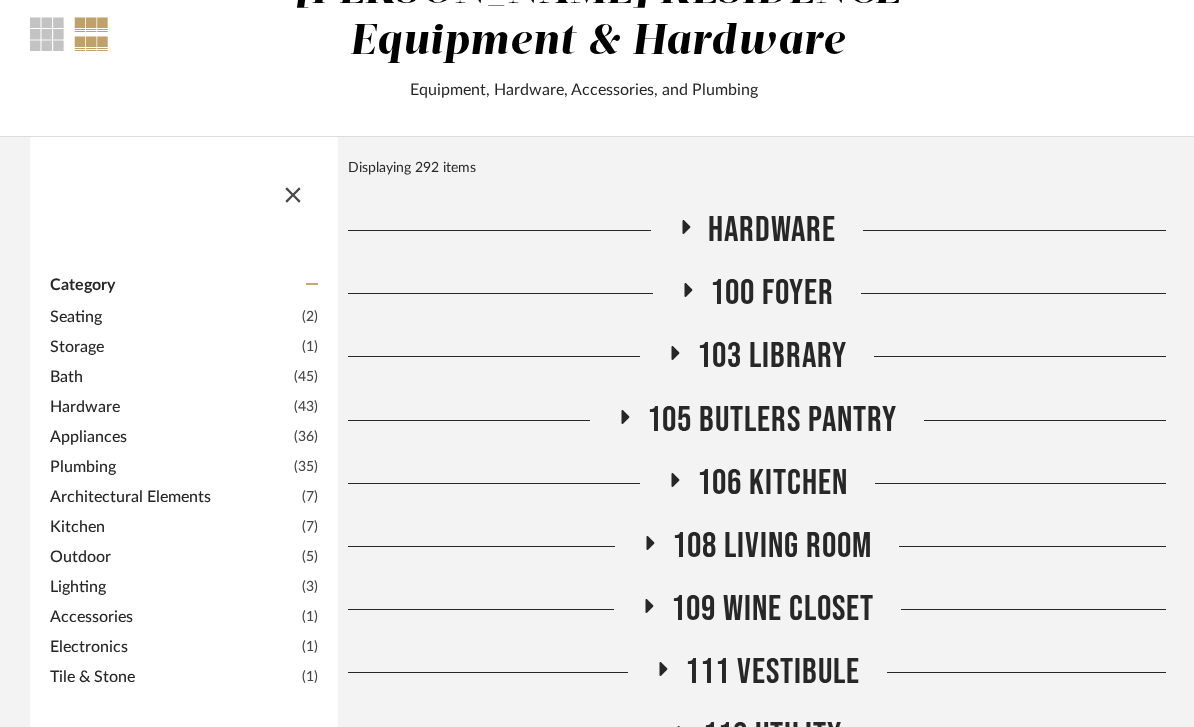 scroll, scrollTop: 151, scrollLeft: 0, axis: vertical 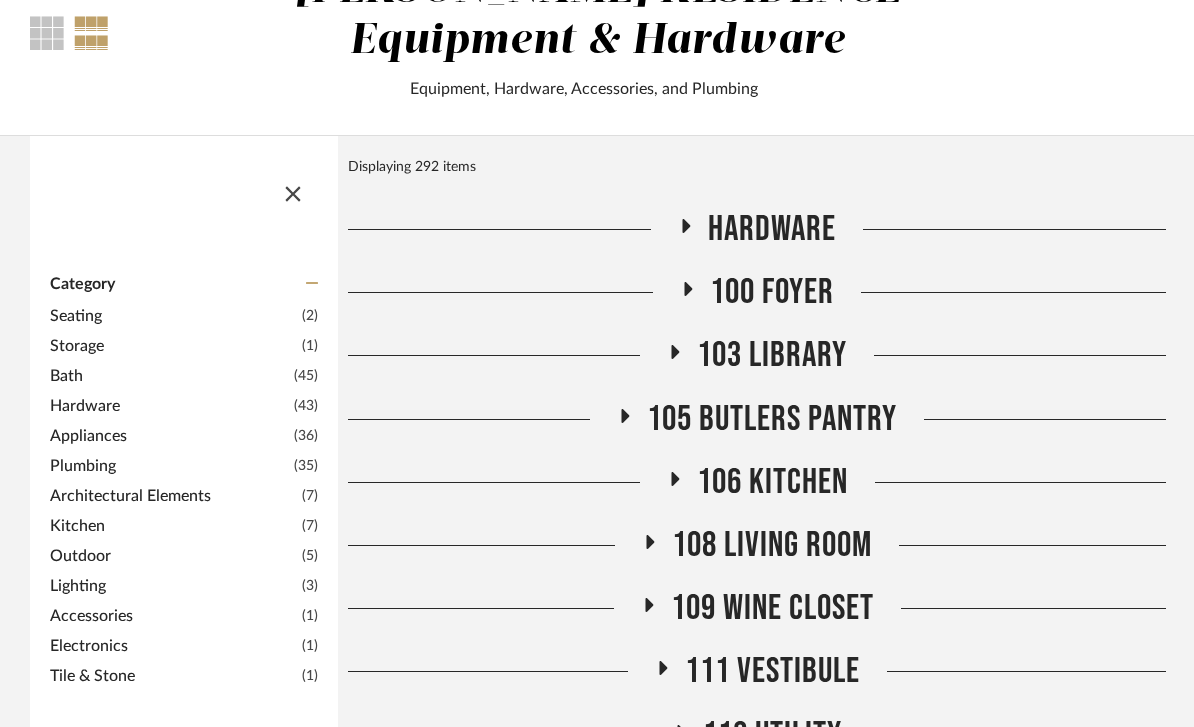 click on "Bath" 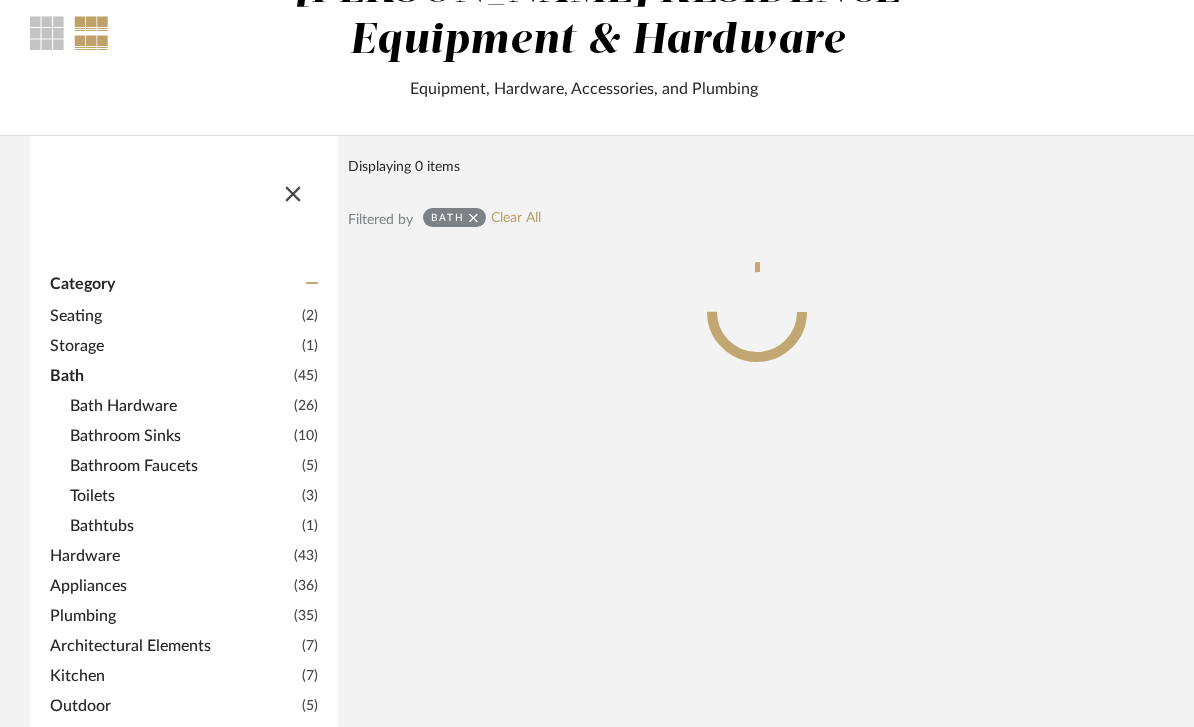 scroll, scrollTop: 152, scrollLeft: 0, axis: vertical 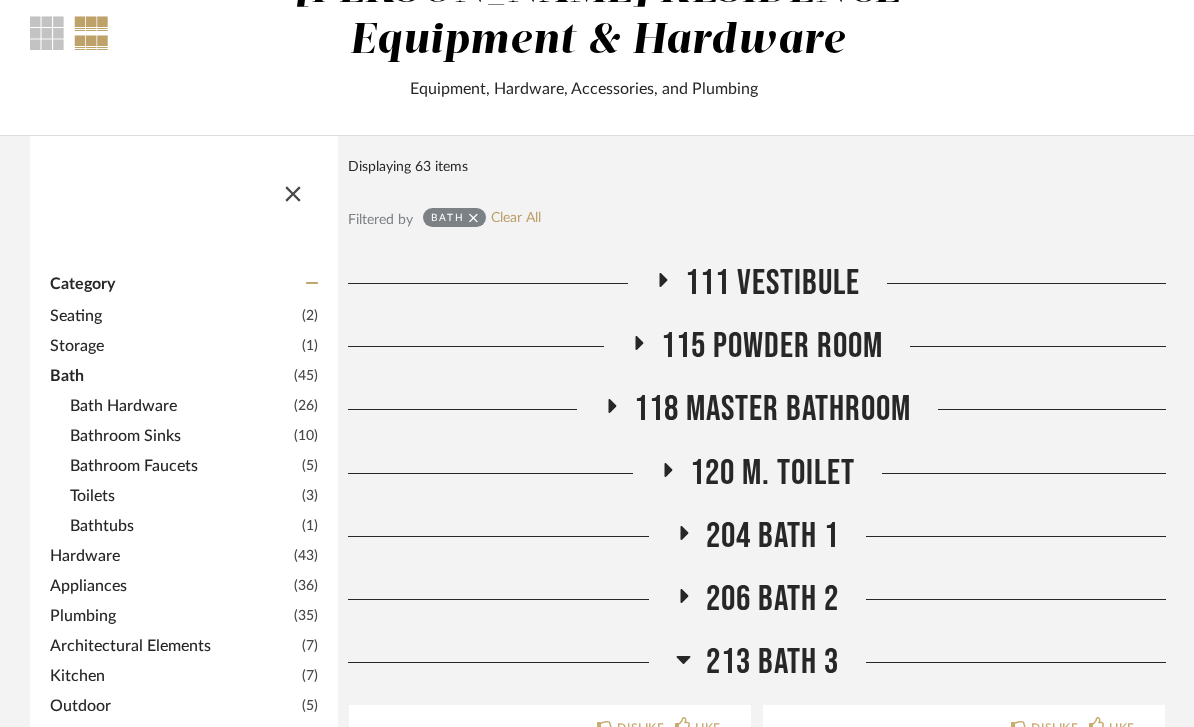 click on "Thumbnail View Full View  COBLE RESIDENCE  Equipment & Hardware   Equipment, Hardware, Accessories, and Plumbing" 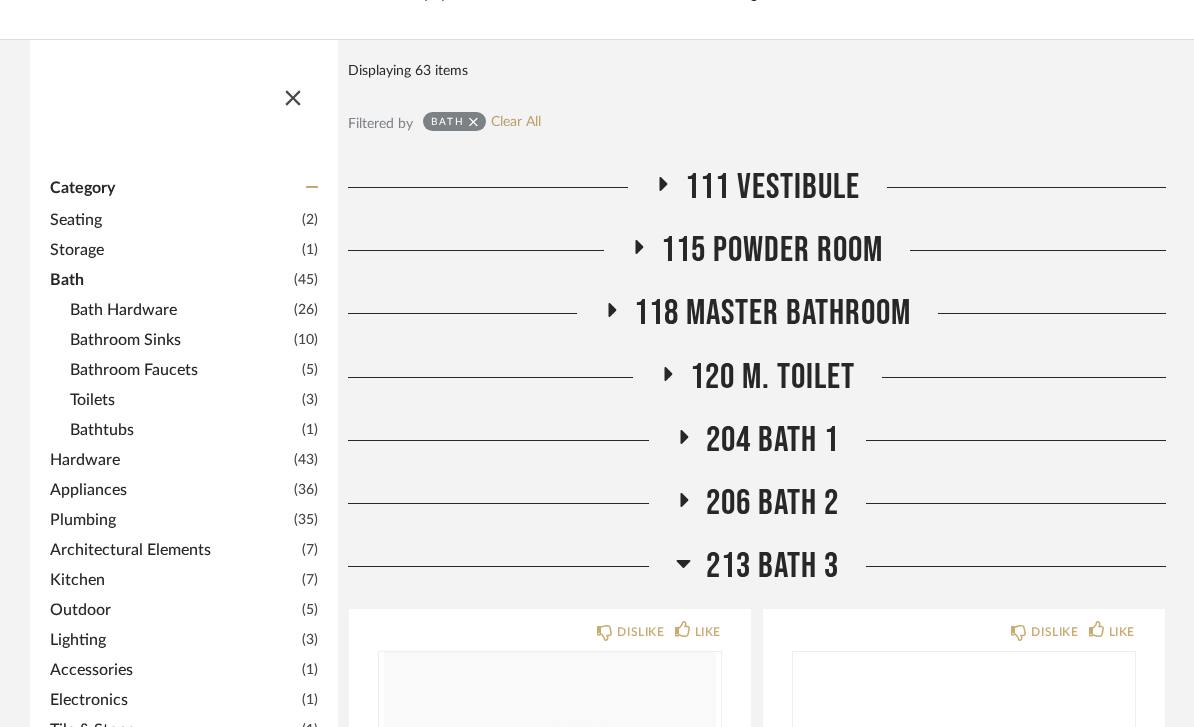 scroll, scrollTop: 224, scrollLeft: 0, axis: vertical 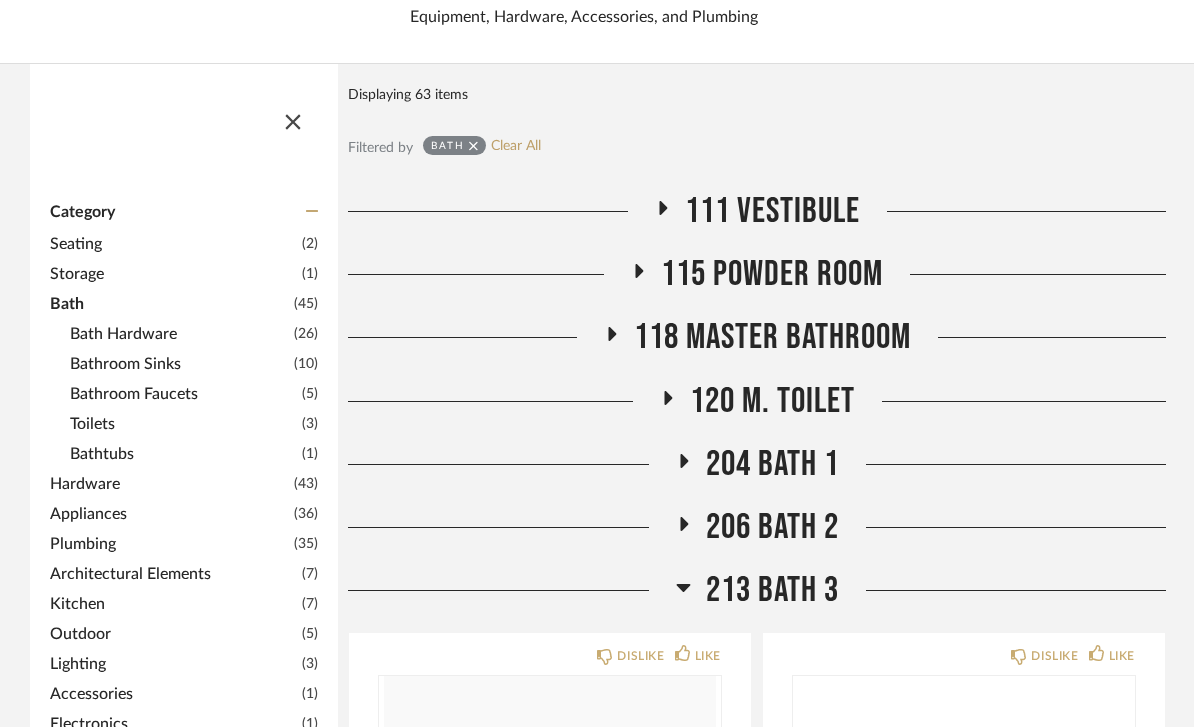 click on "Bath Hardware" 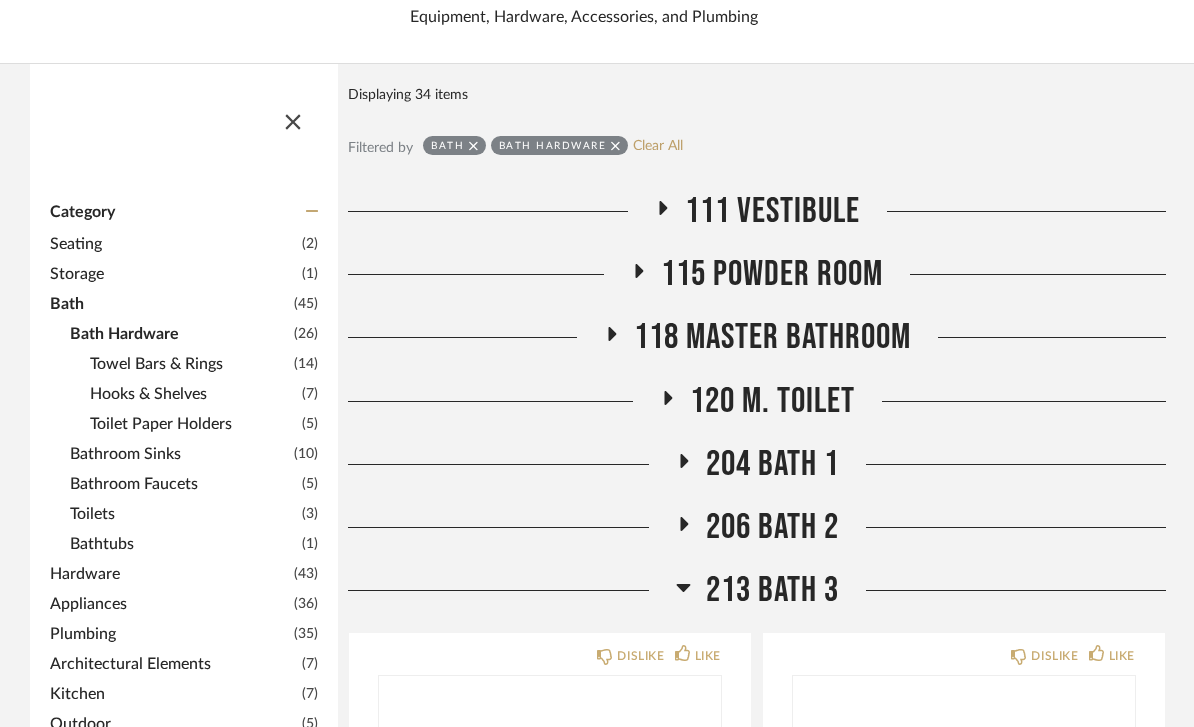 click on "Towel Bars & Rings" 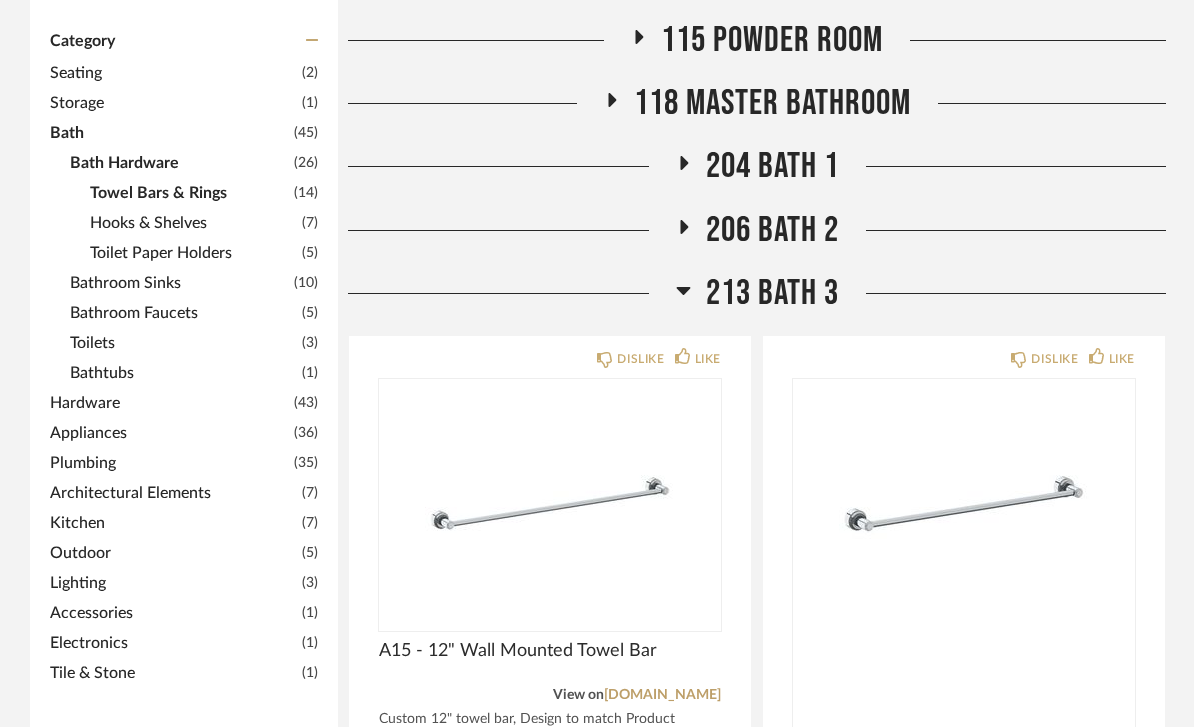 scroll, scrollTop: 351, scrollLeft: 0, axis: vertical 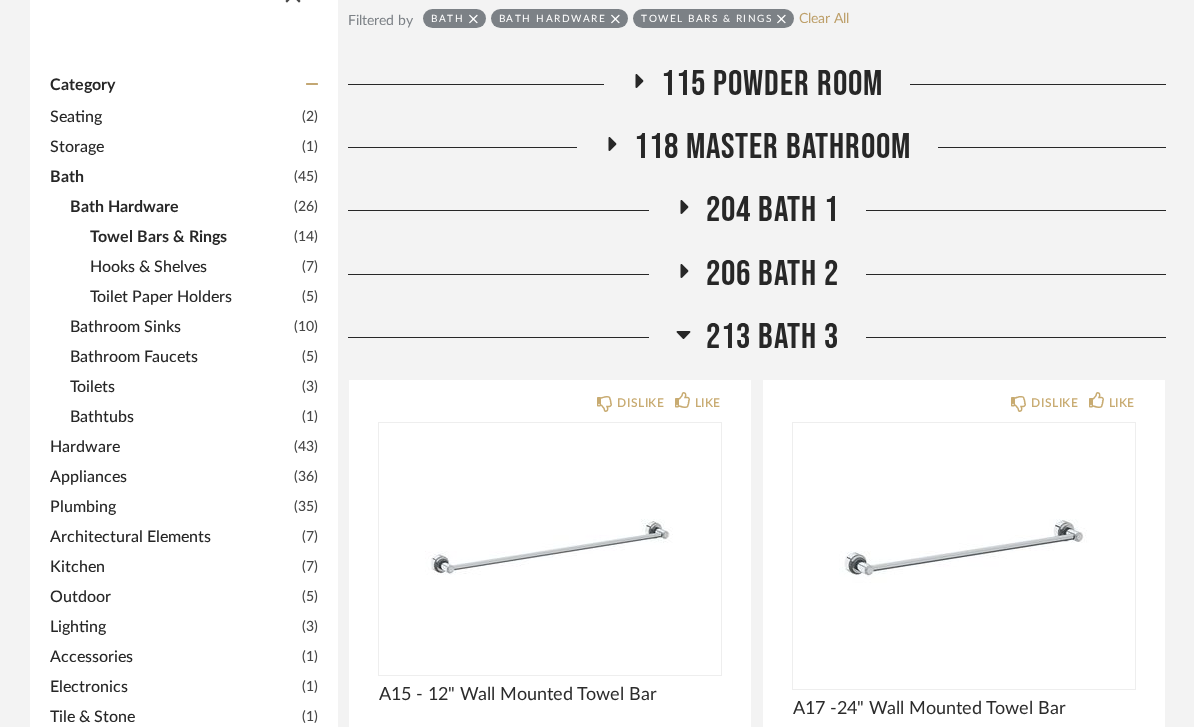click on "206 Bath 2" 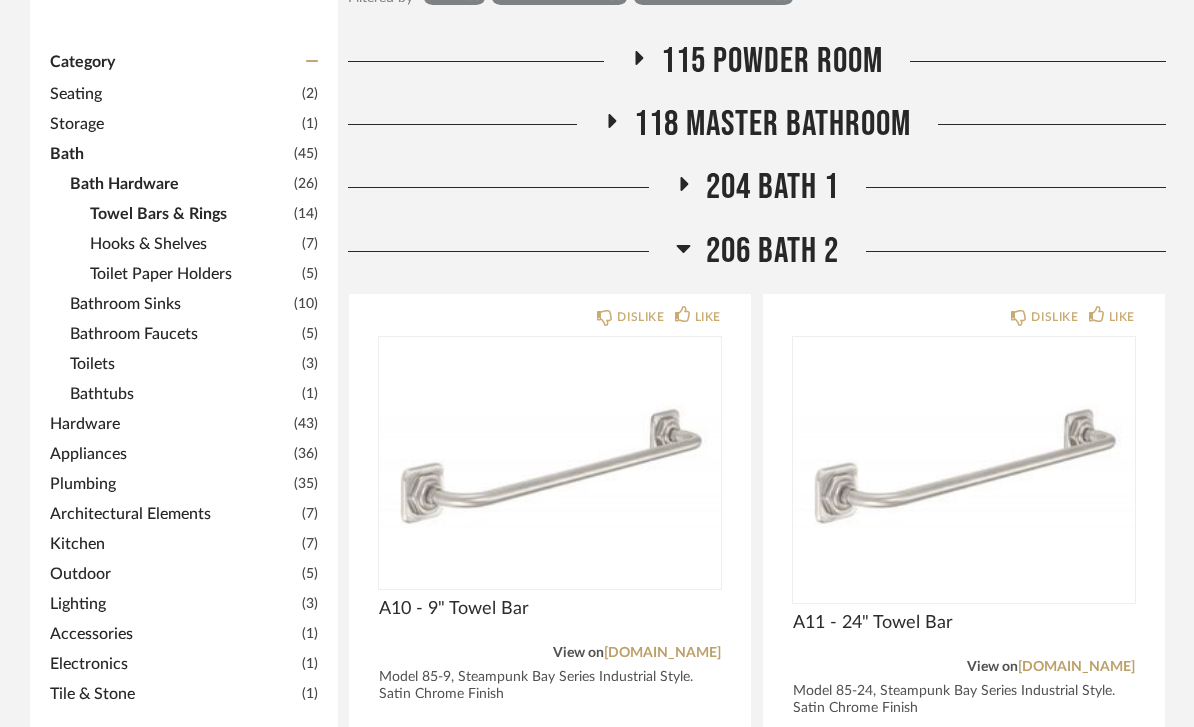 scroll, scrollTop: 375, scrollLeft: 0, axis: vertical 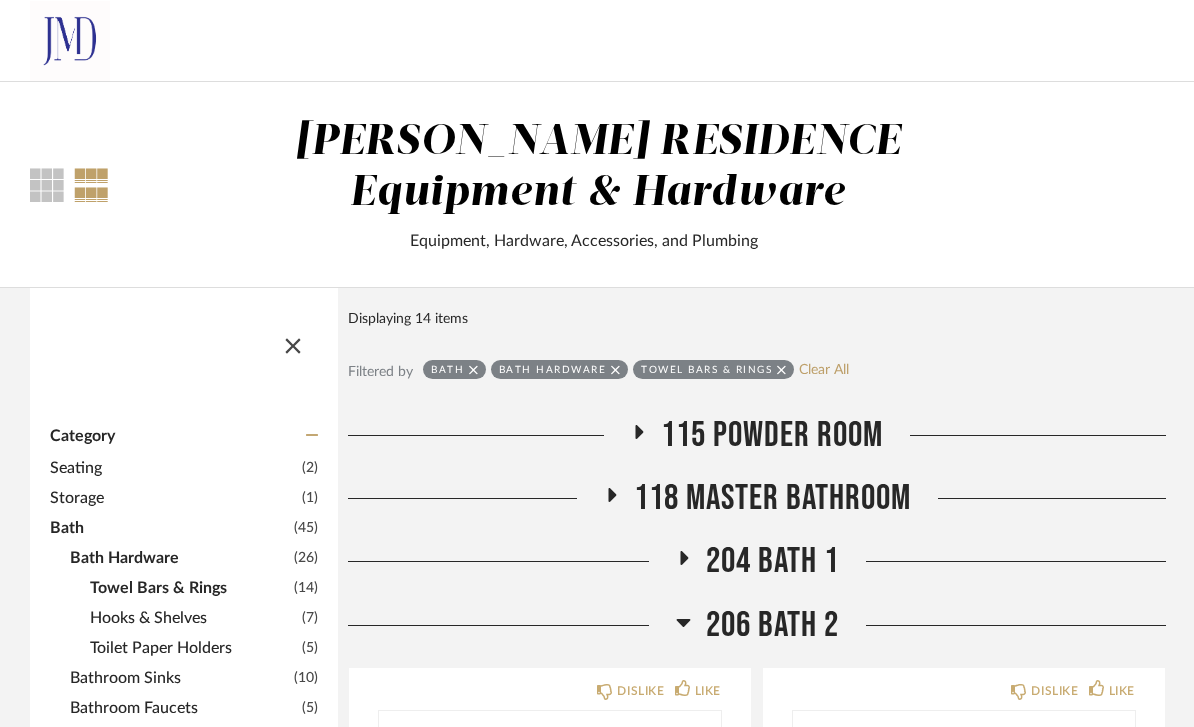 click 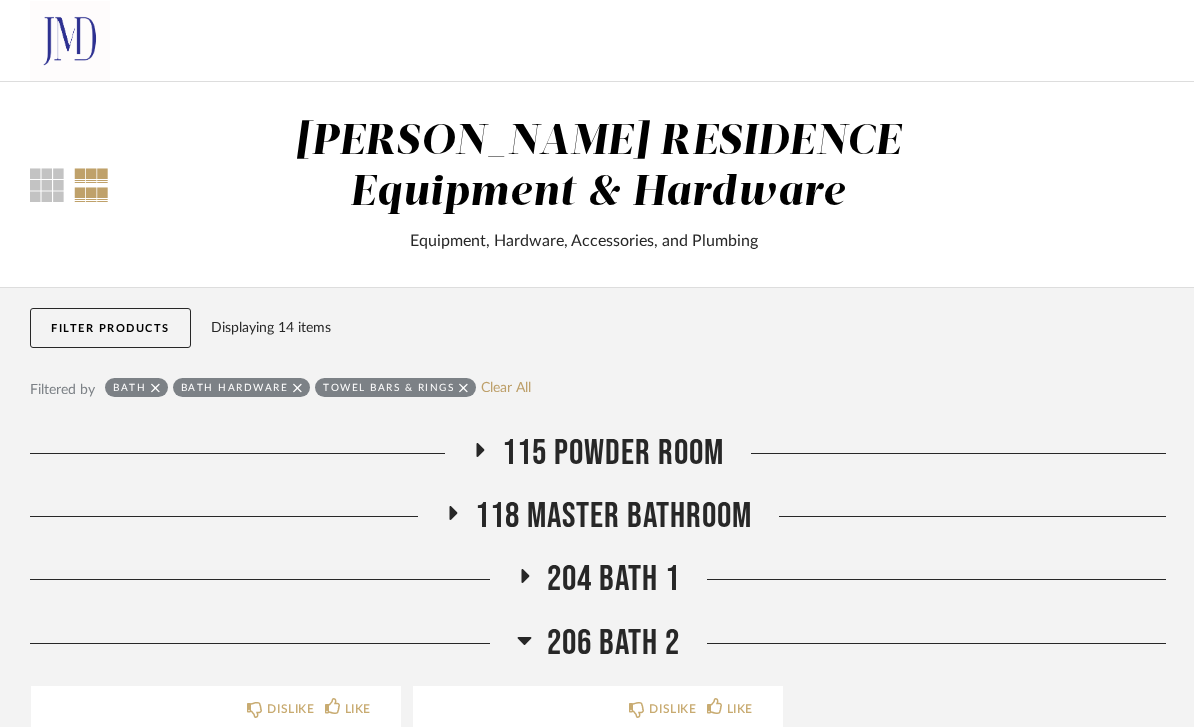 click 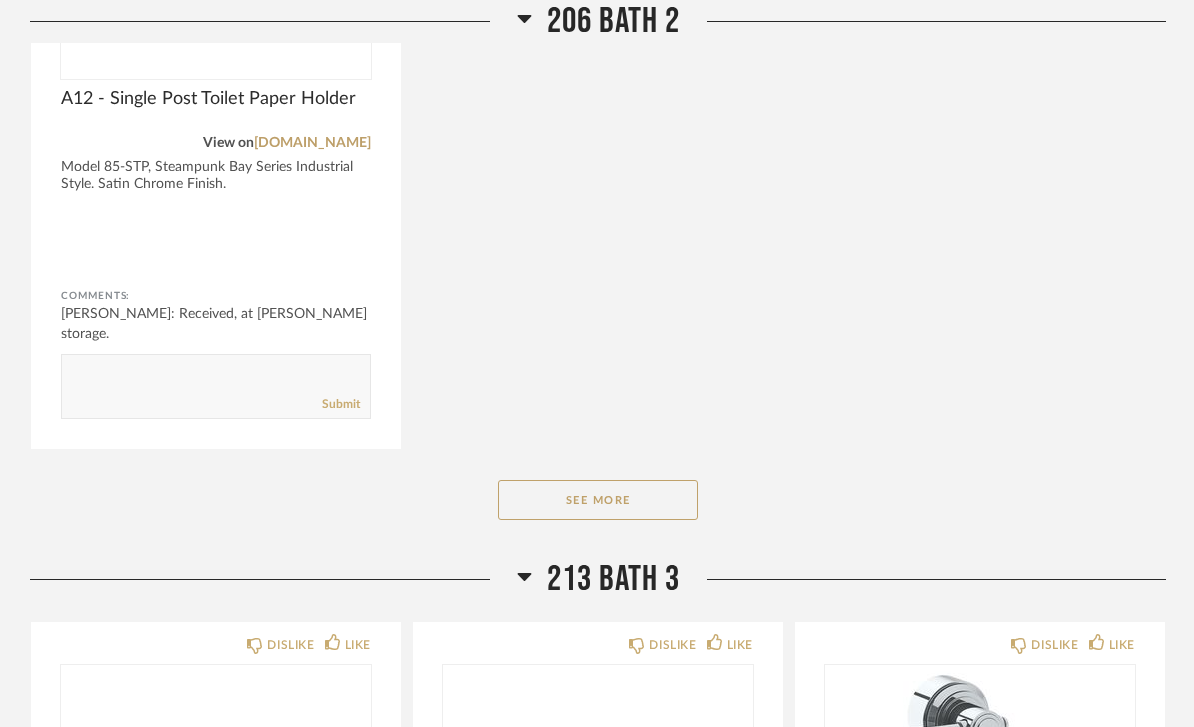 scroll, scrollTop: 1745, scrollLeft: 0, axis: vertical 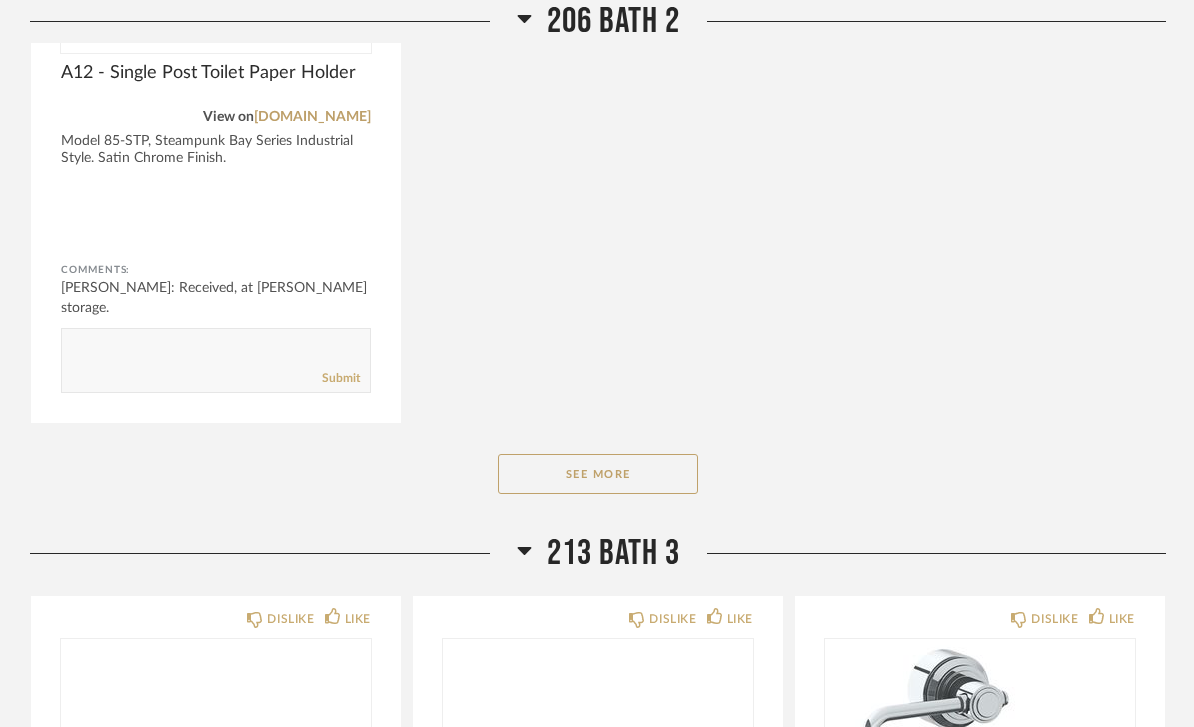 click on "See More" 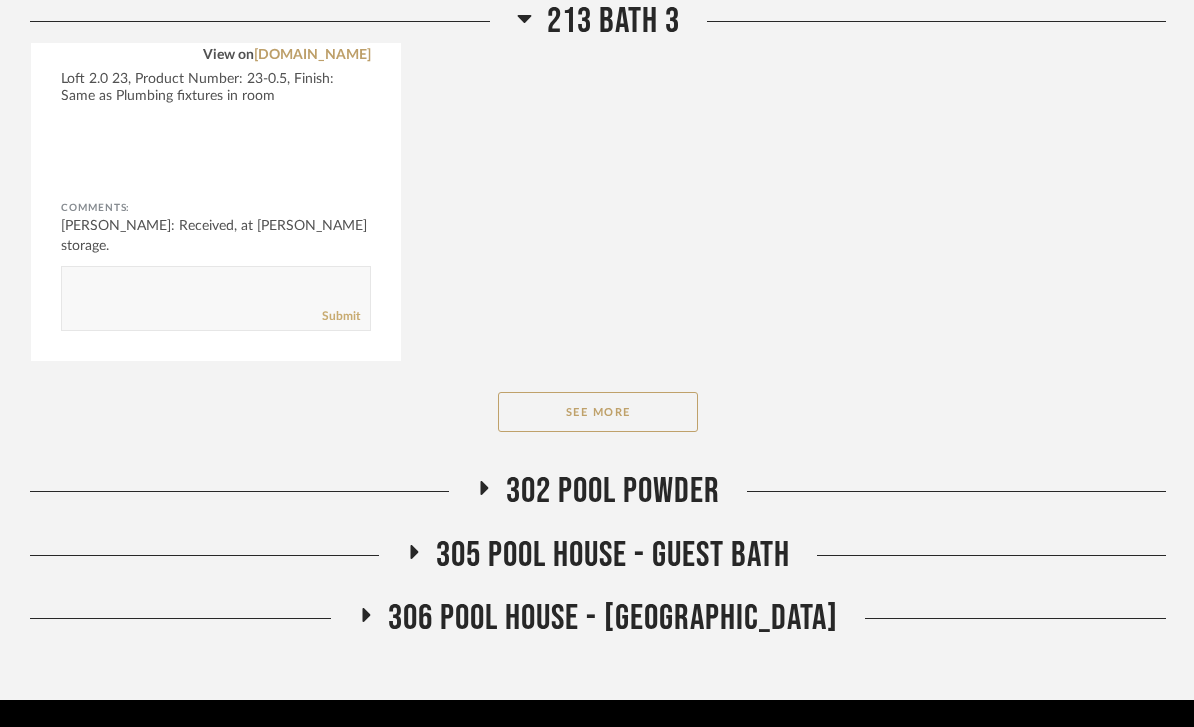 scroll, scrollTop: 3325, scrollLeft: 0, axis: vertical 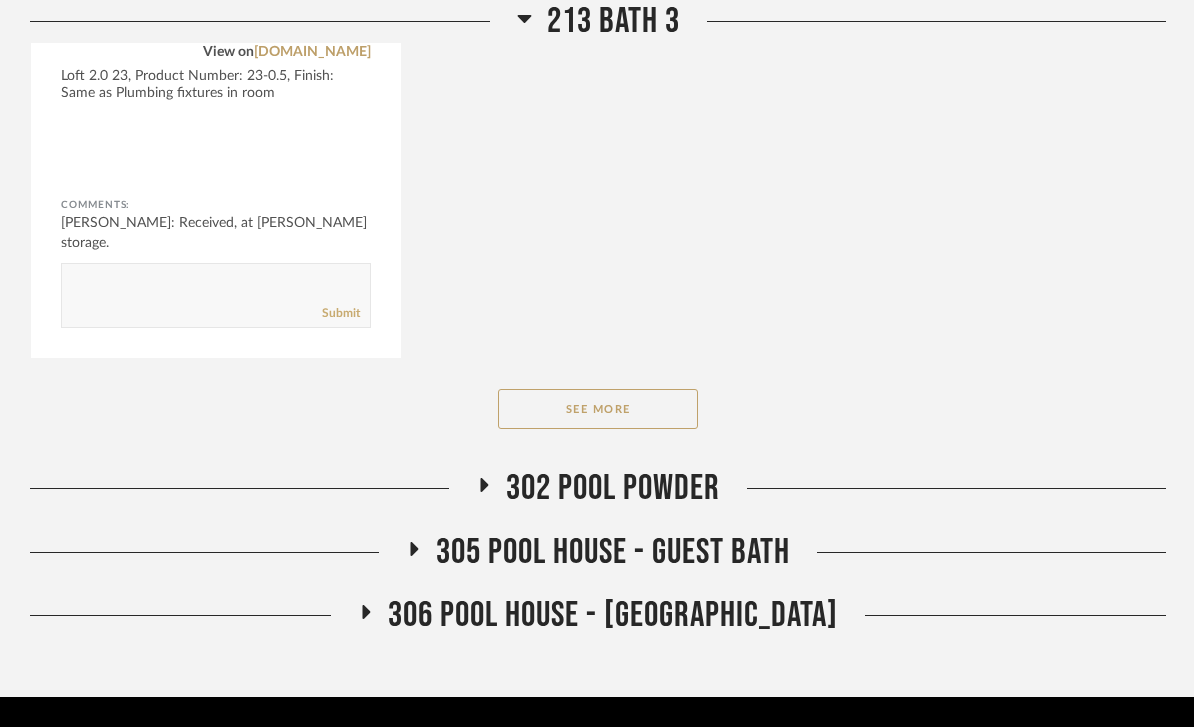 click on "See More" 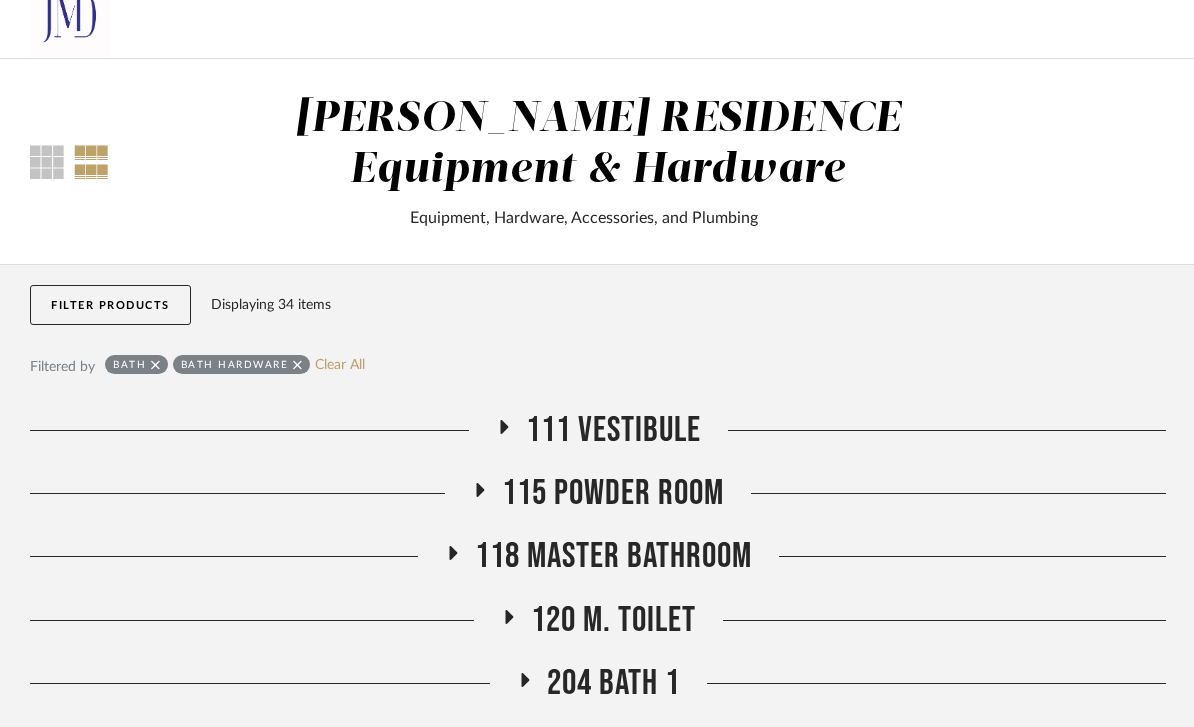 scroll, scrollTop: 39, scrollLeft: 0, axis: vertical 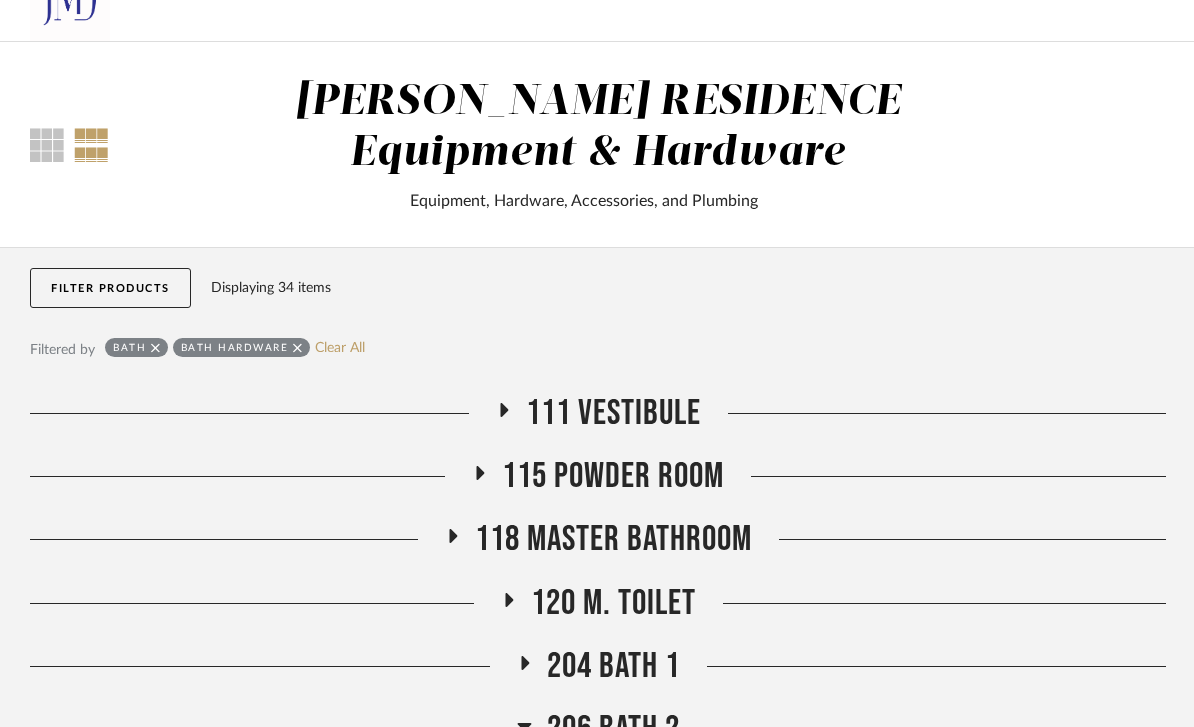 click 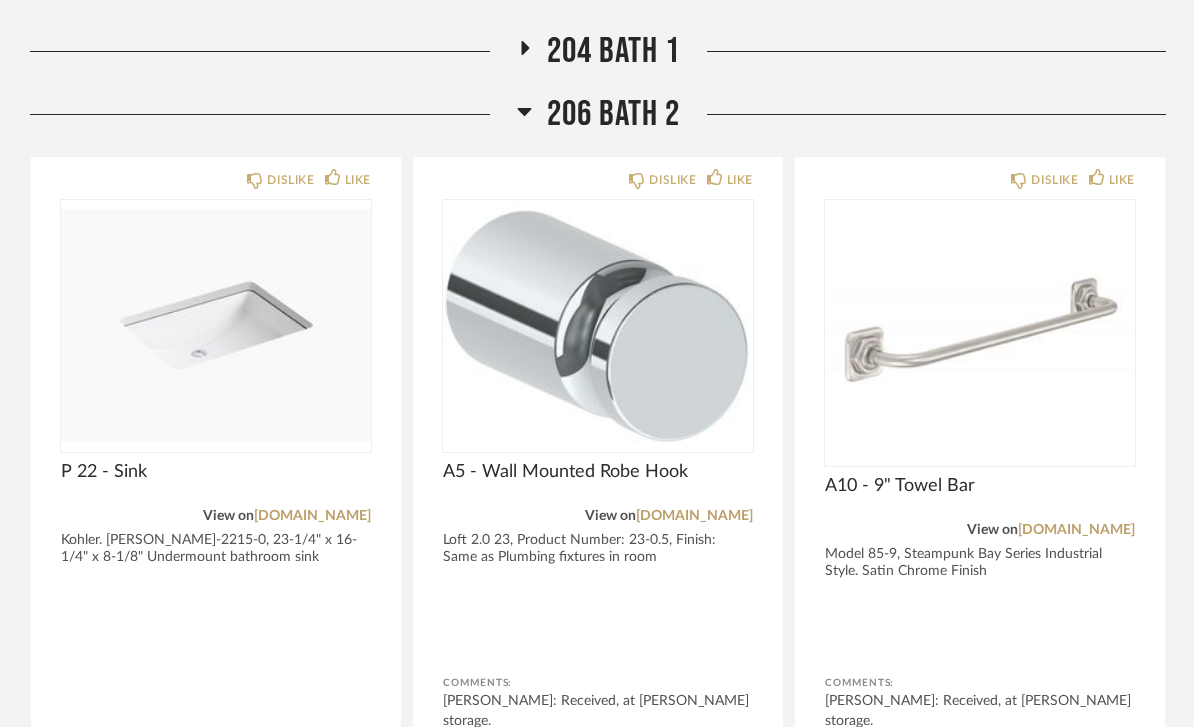 scroll, scrollTop: 655, scrollLeft: 0, axis: vertical 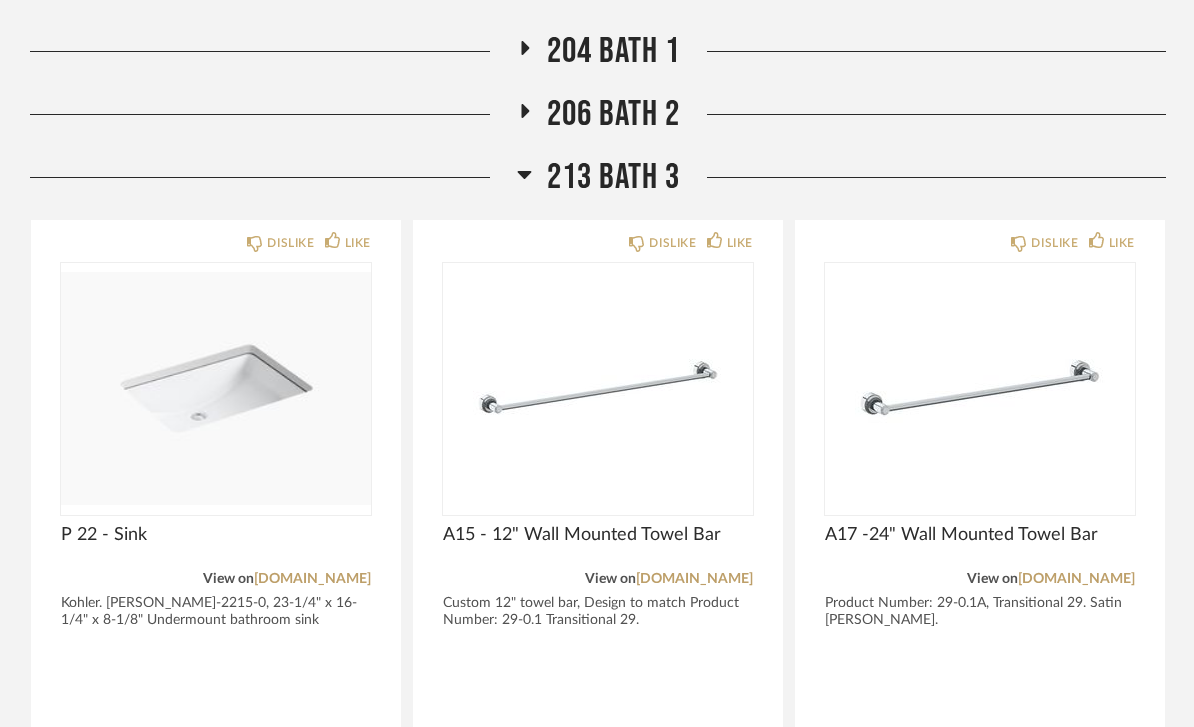click on "213 Bath 3" 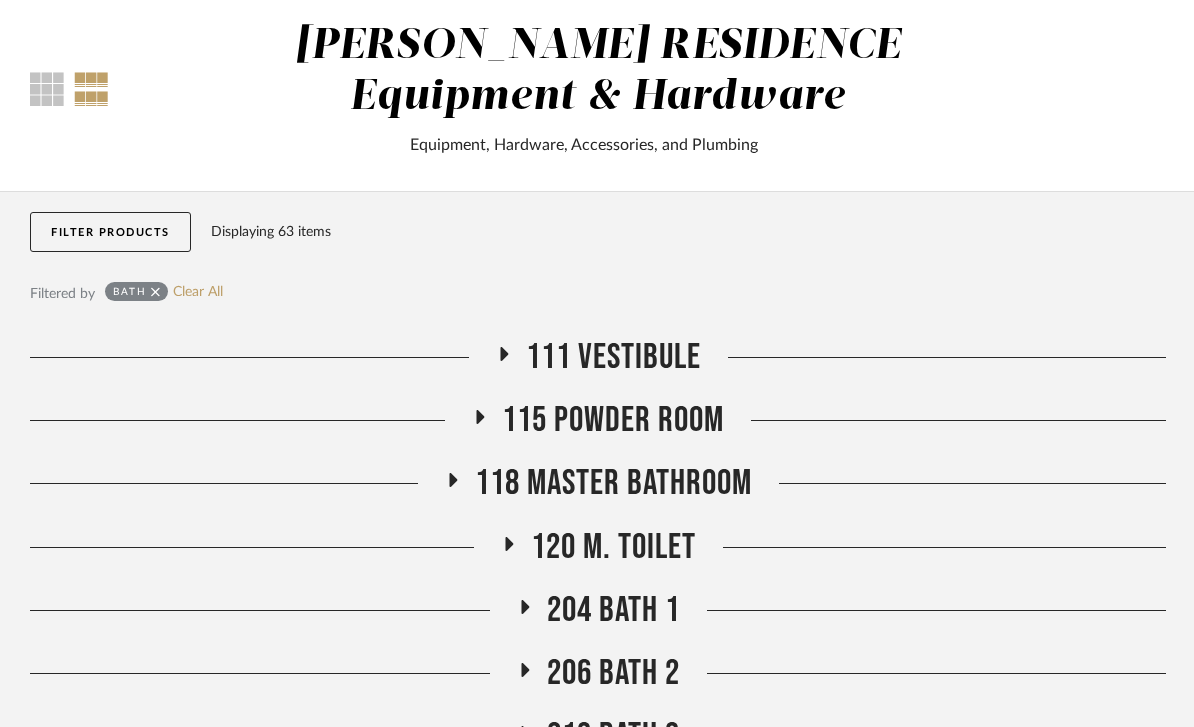 scroll, scrollTop: 124, scrollLeft: 0, axis: vertical 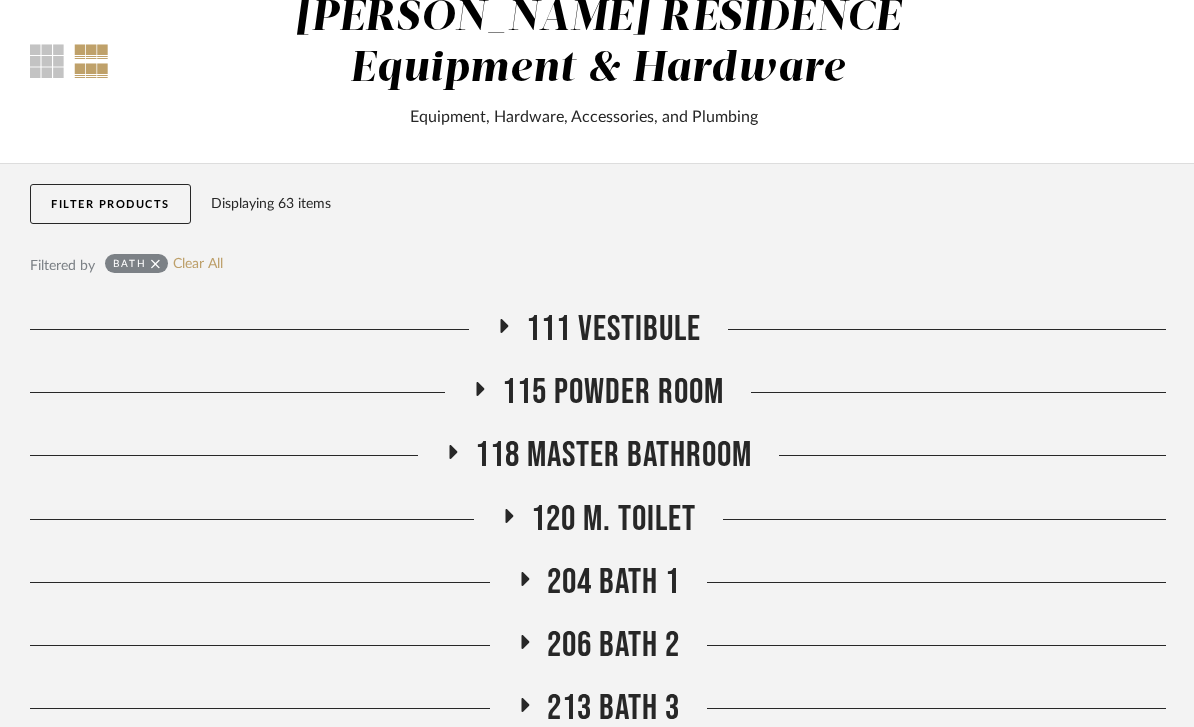 click 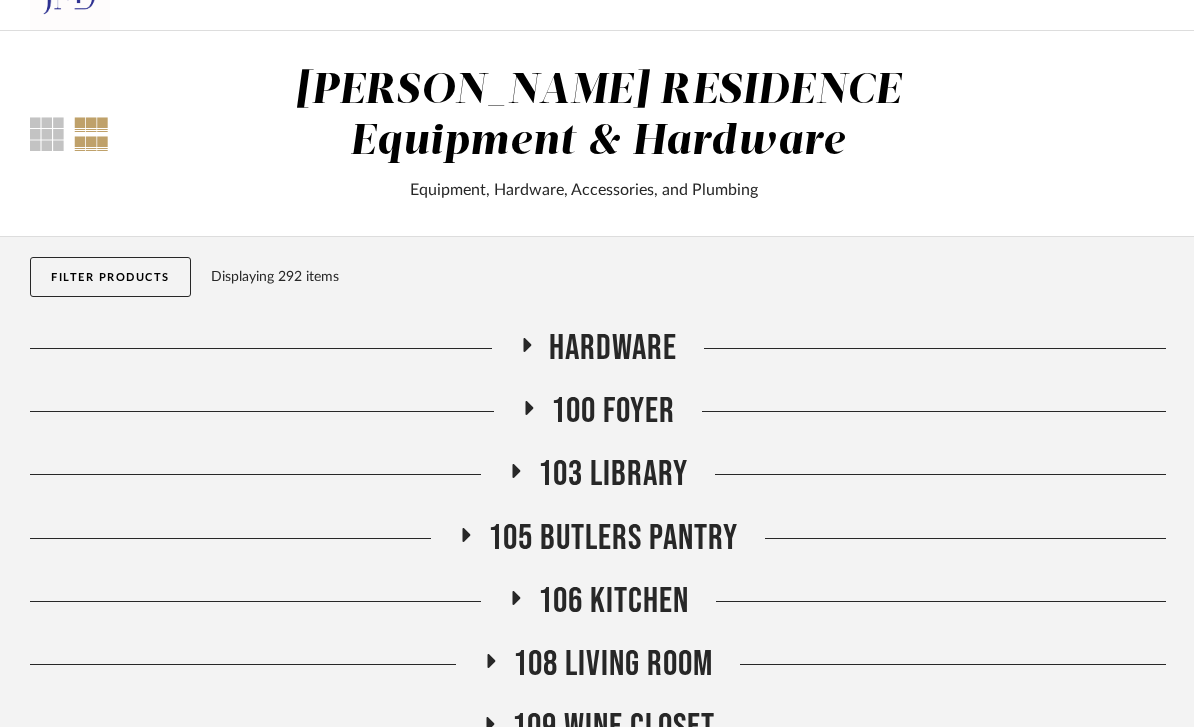 scroll, scrollTop: 0, scrollLeft: 0, axis: both 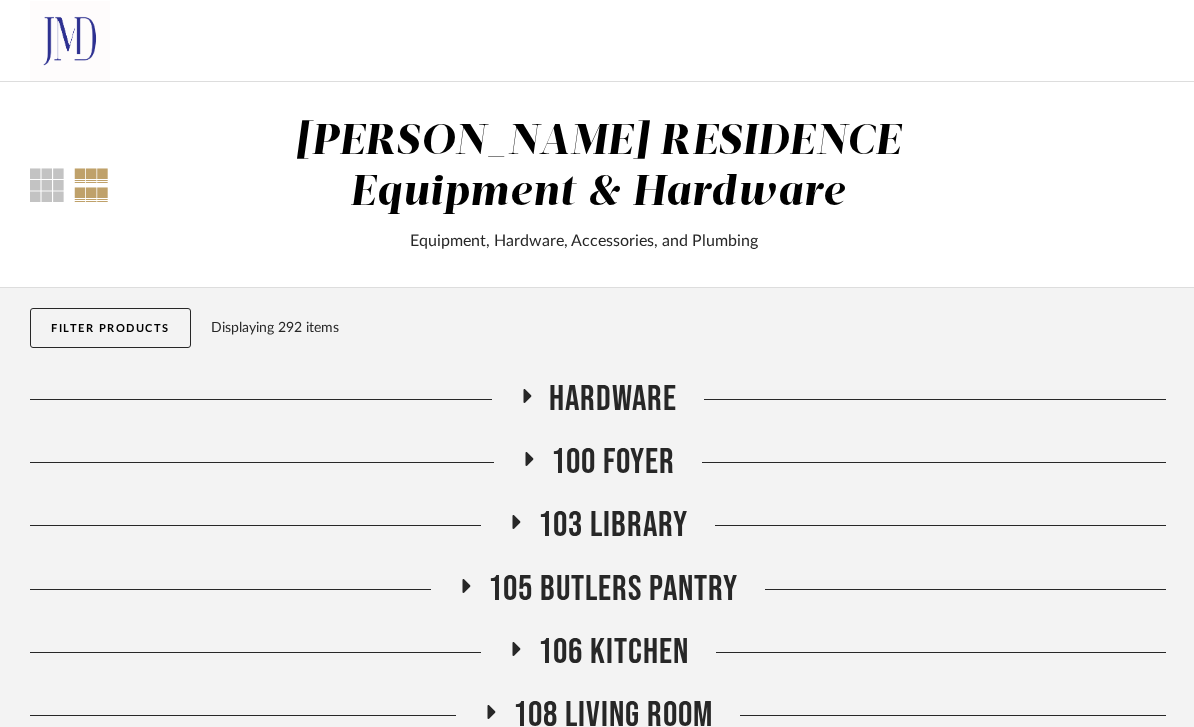 click on "Thumbnail View Full View  COBLE RESIDENCE  Equipment & Hardware   Equipment, Hardware, Accessories, and Plumbing" 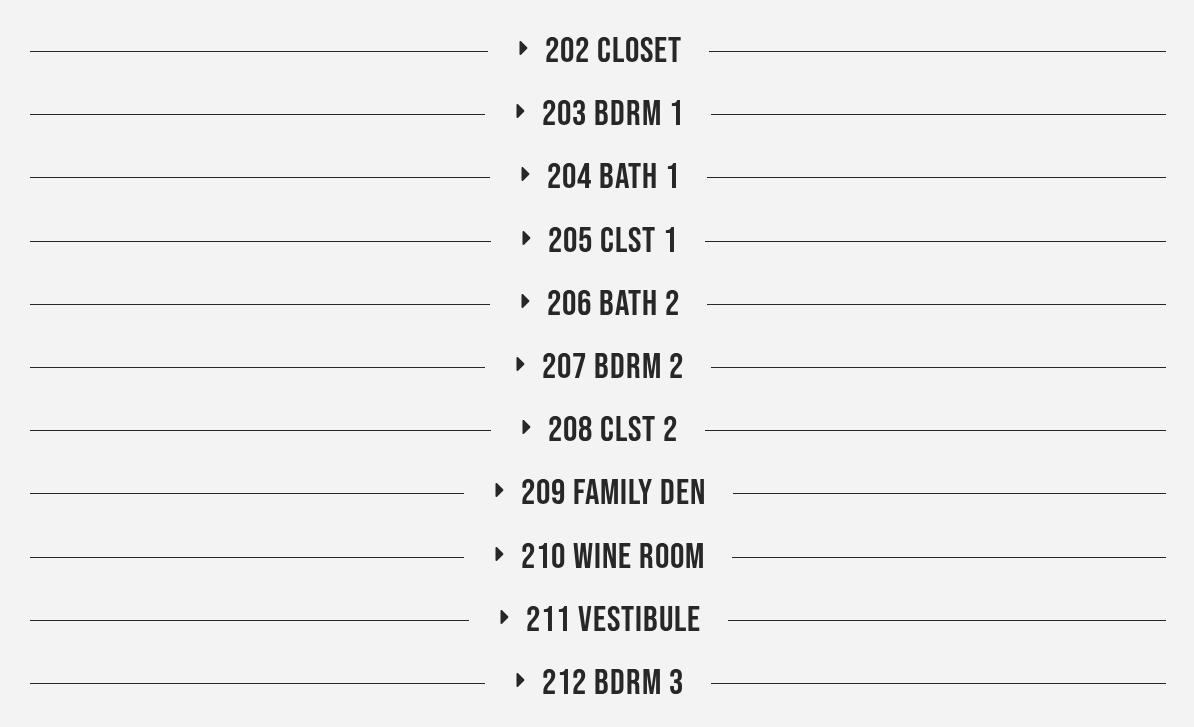 scroll, scrollTop: 1360, scrollLeft: 0, axis: vertical 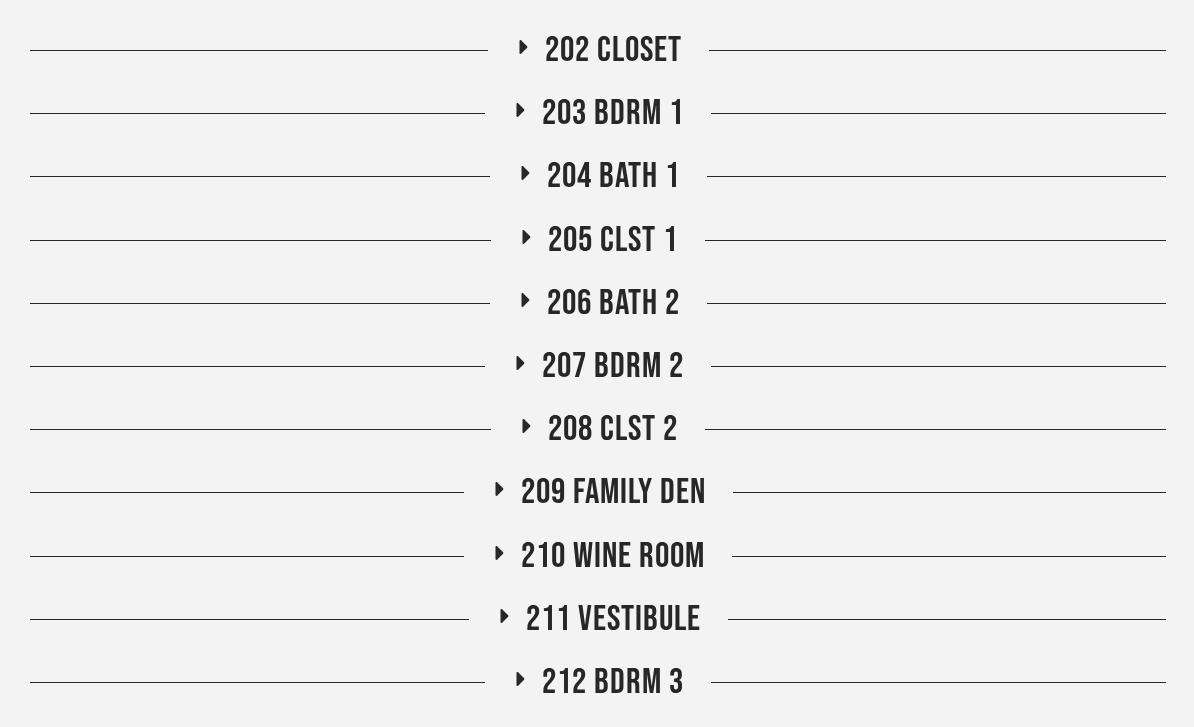 click on "204 Bath 1" 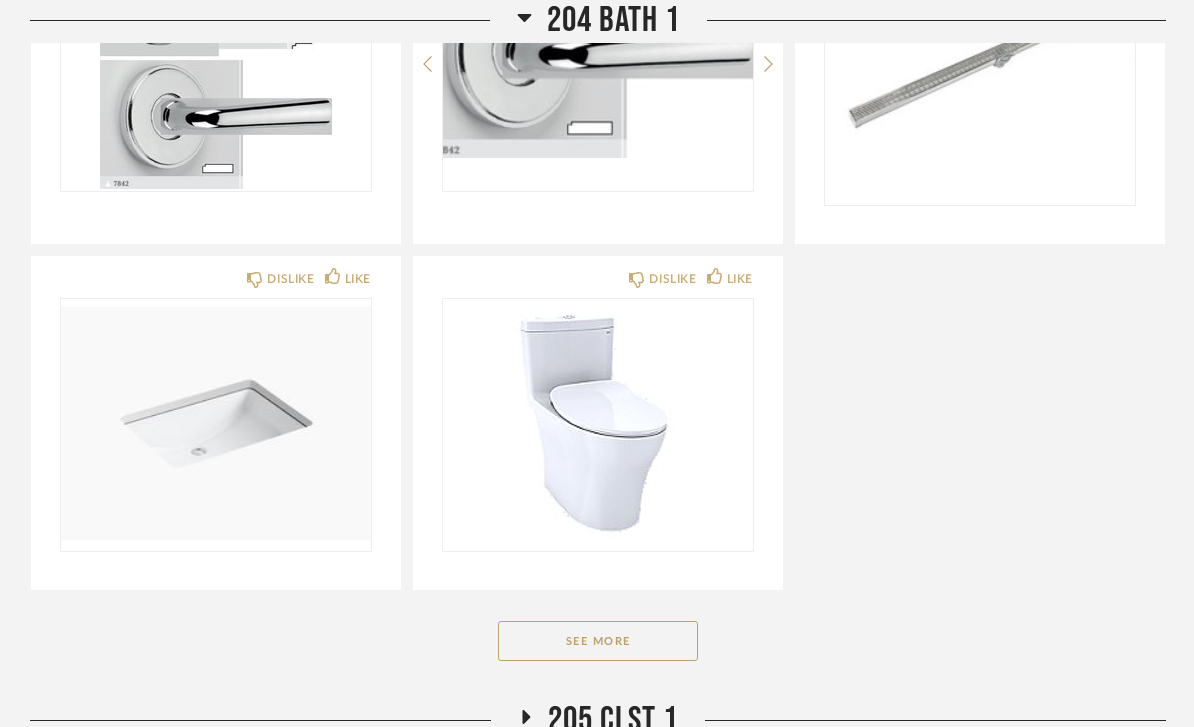 scroll, scrollTop: 2037, scrollLeft: 0, axis: vertical 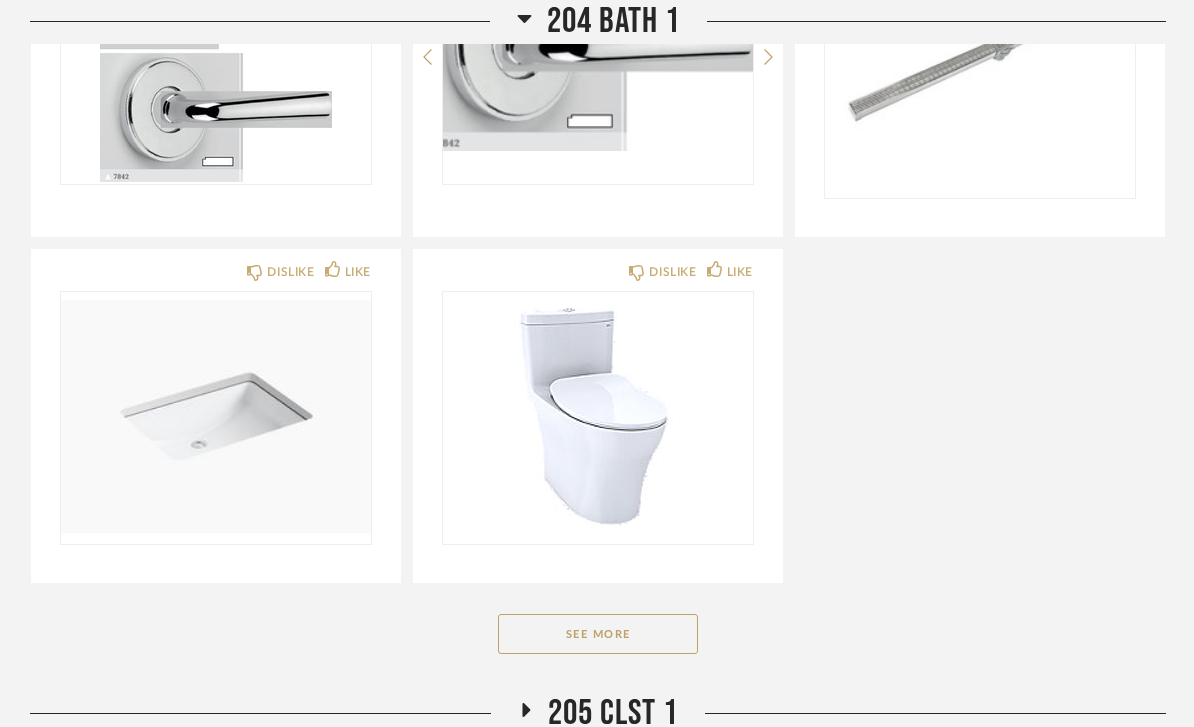 click on "See More" 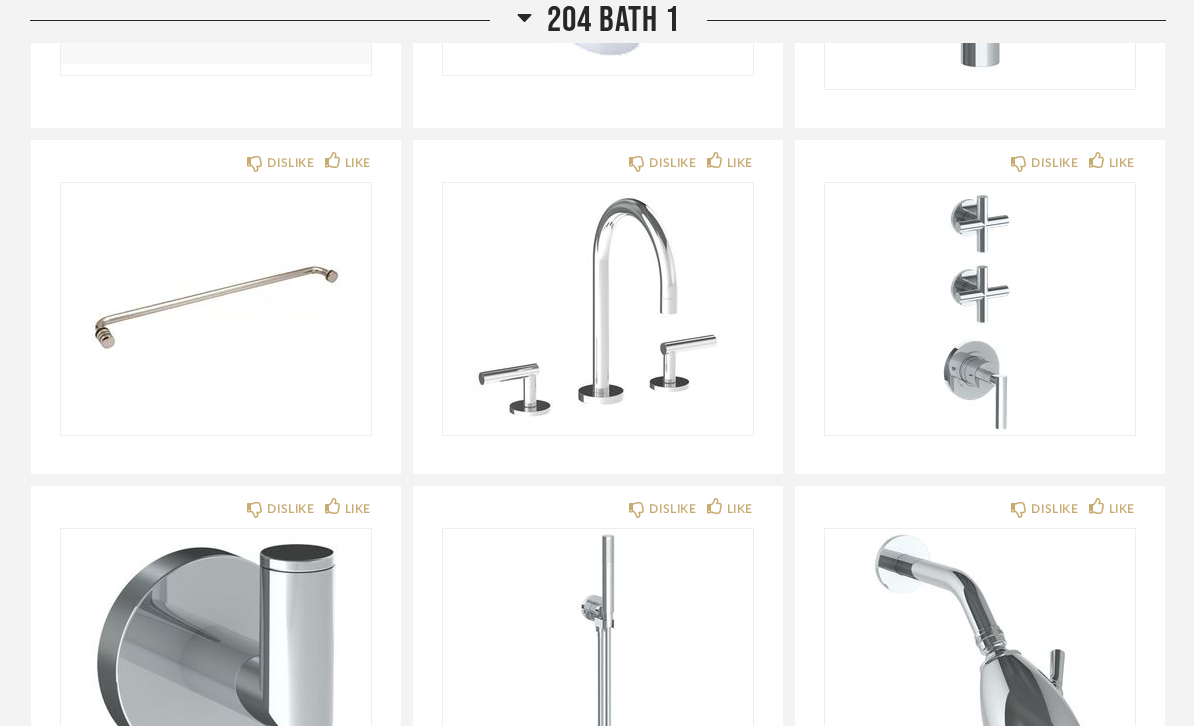 scroll, scrollTop: 2507, scrollLeft: 0, axis: vertical 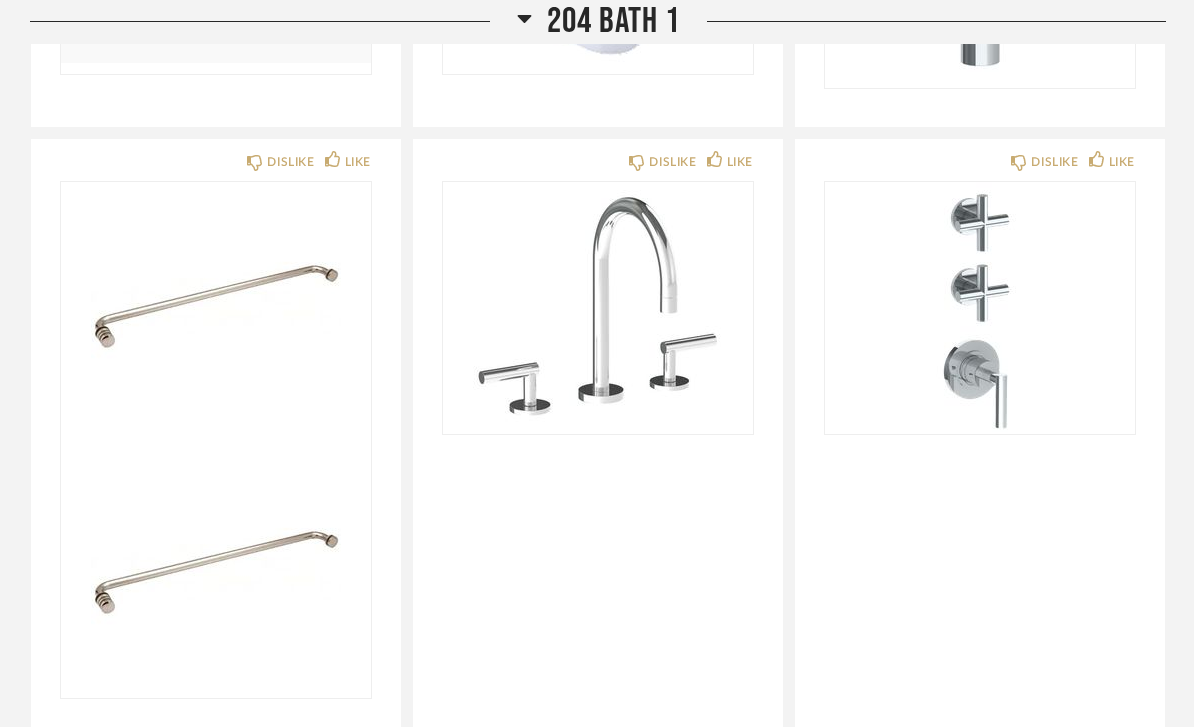click 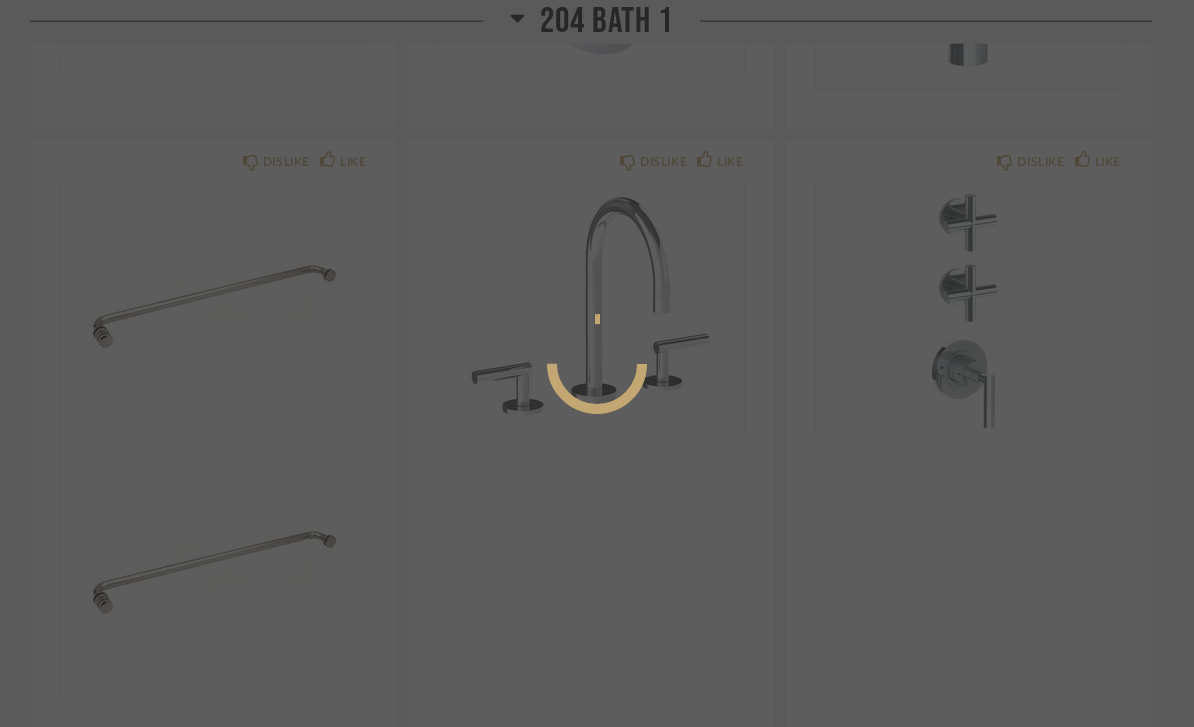 scroll, scrollTop: 0, scrollLeft: 0, axis: both 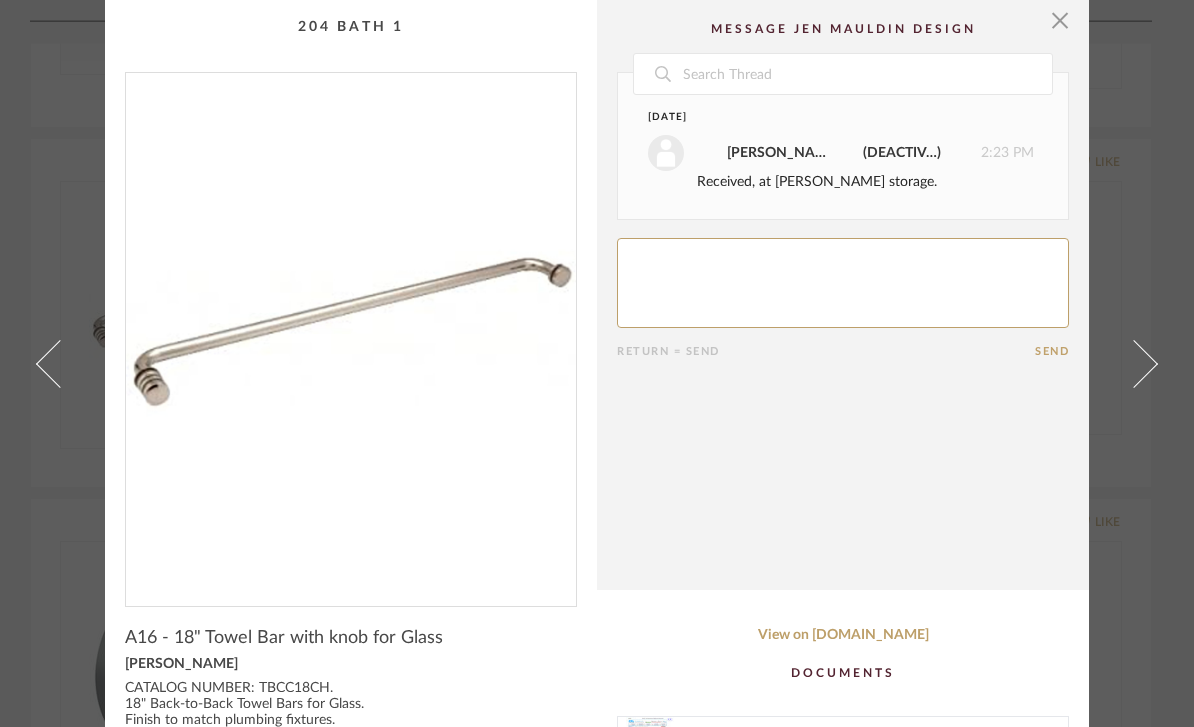 click at bounding box center [1060, 20] 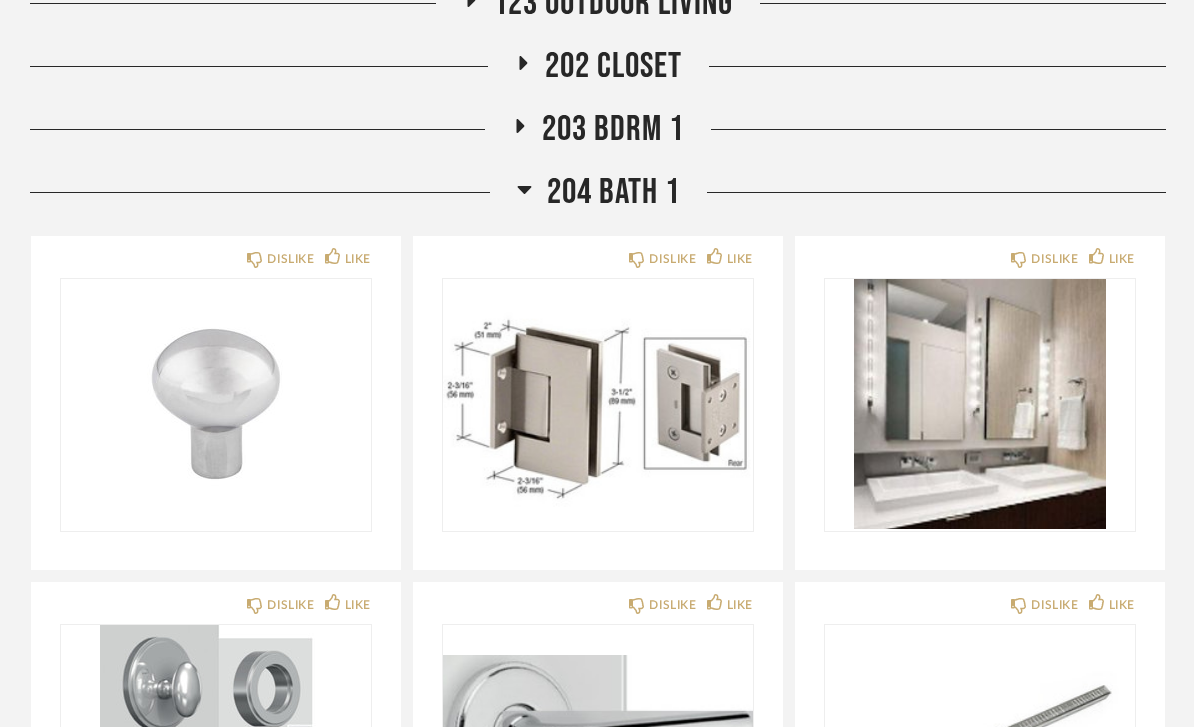 scroll, scrollTop: 1344, scrollLeft: 0, axis: vertical 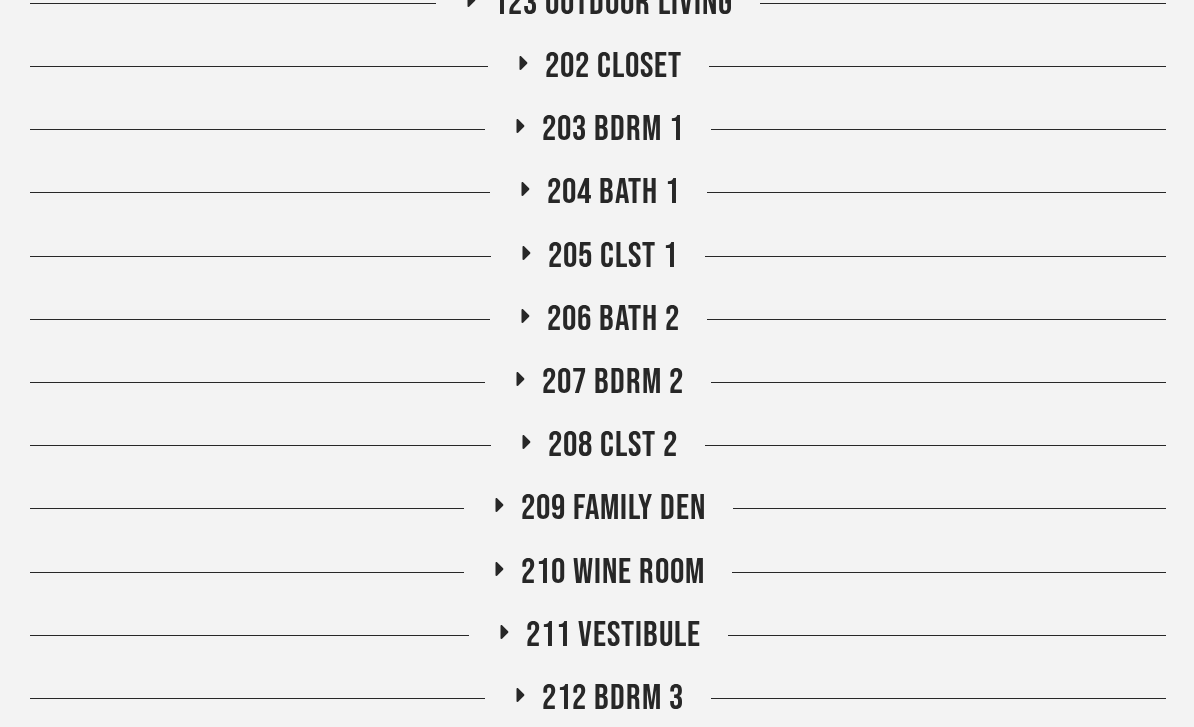 click on "206 Bath 2" 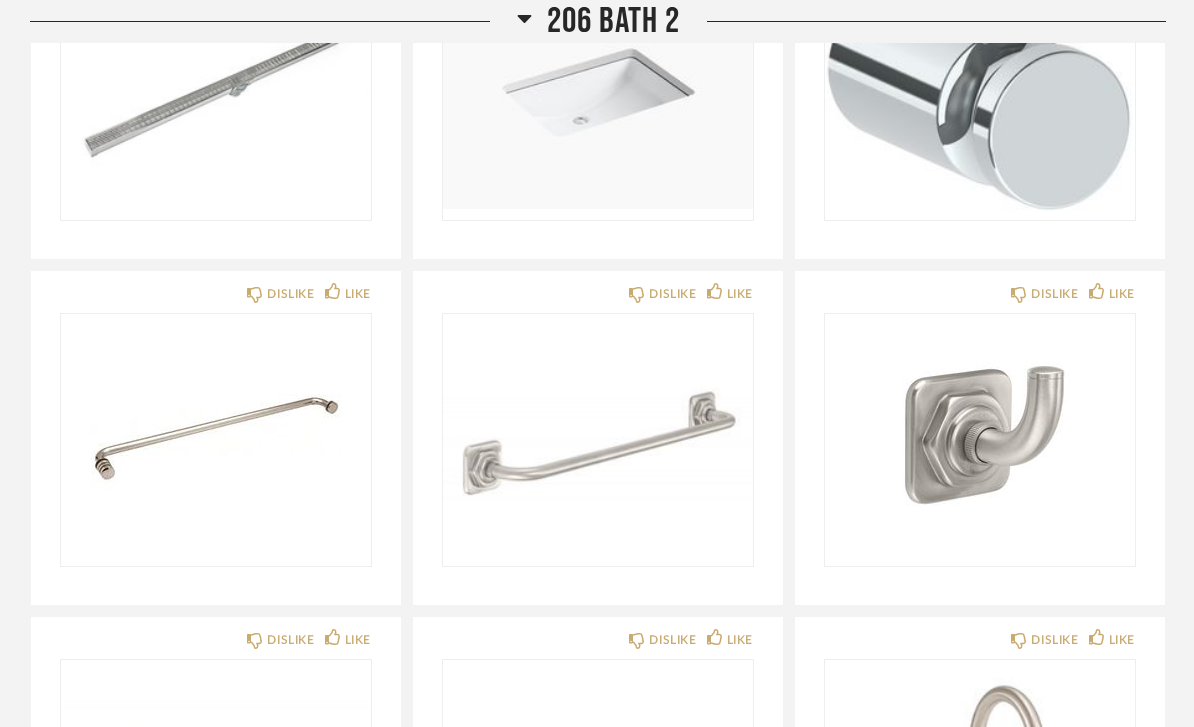 scroll, scrollTop: 2165, scrollLeft: 0, axis: vertical 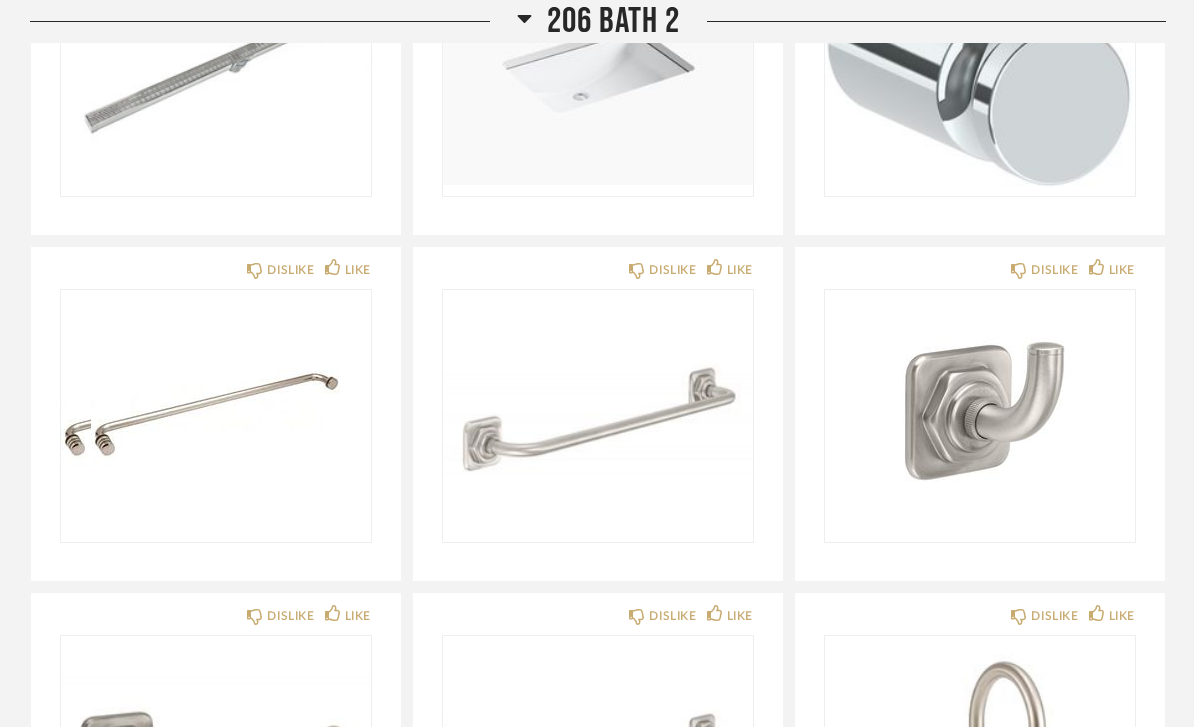 click 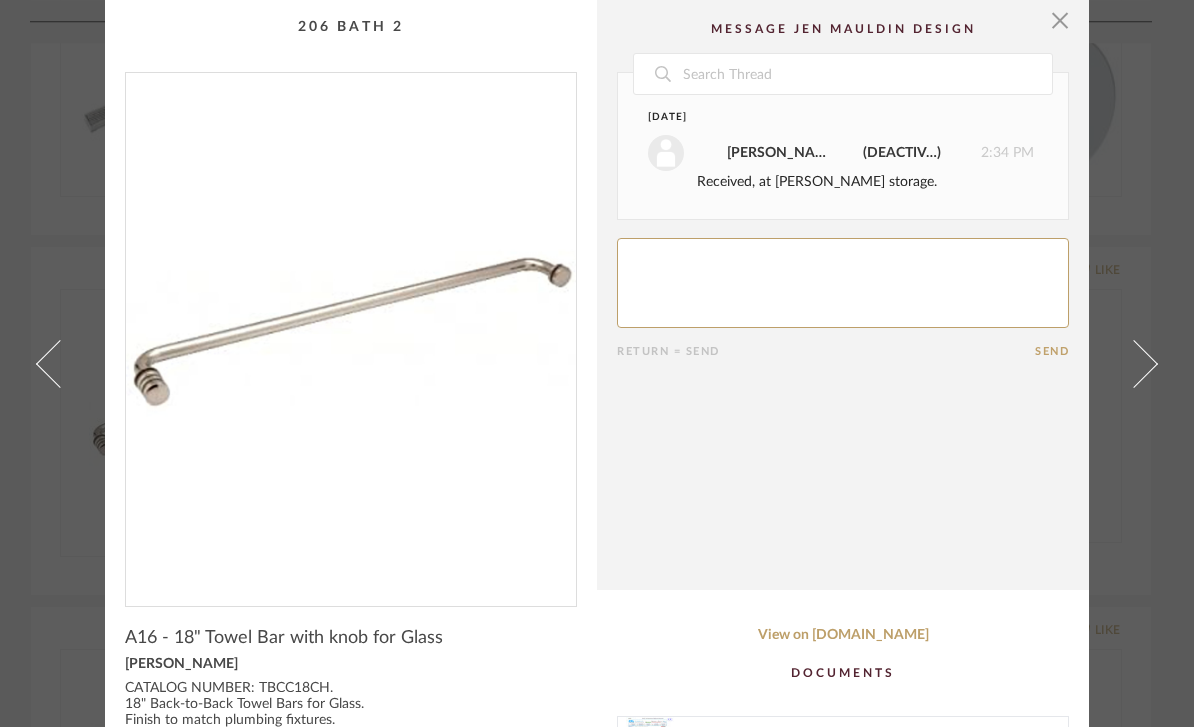 scroll, scrollTop: 0, scrollLeft: 0, axis: both 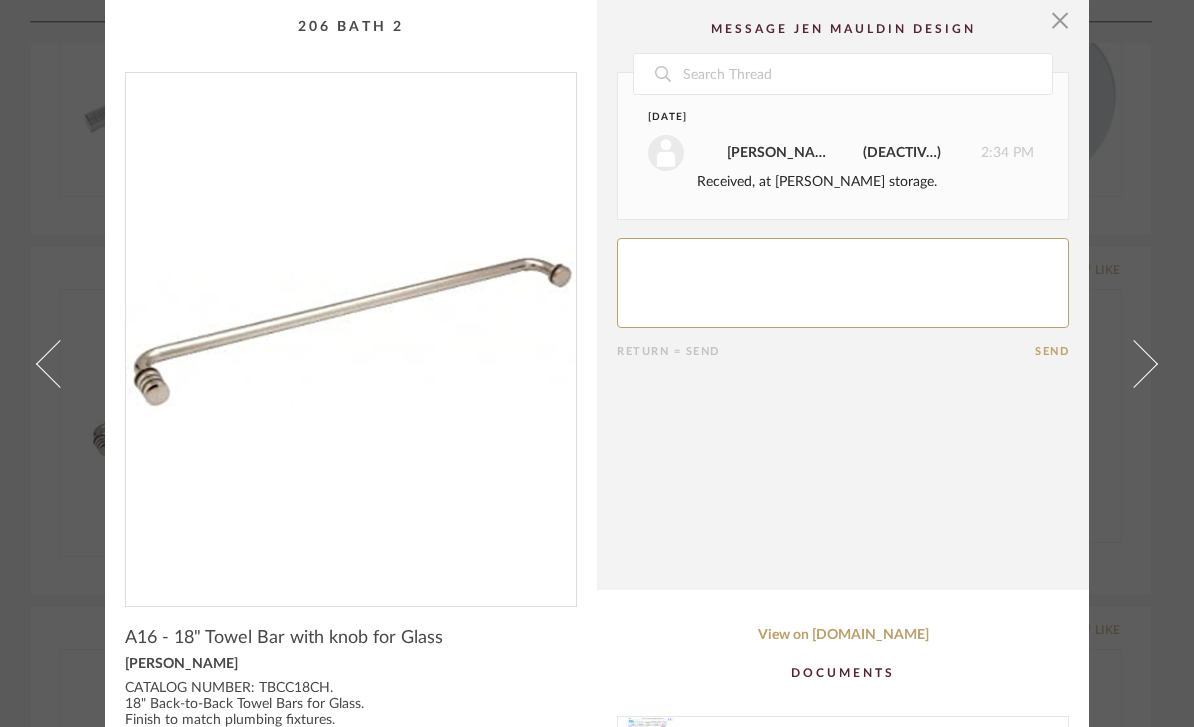 click at bounding box center (1060, 20) 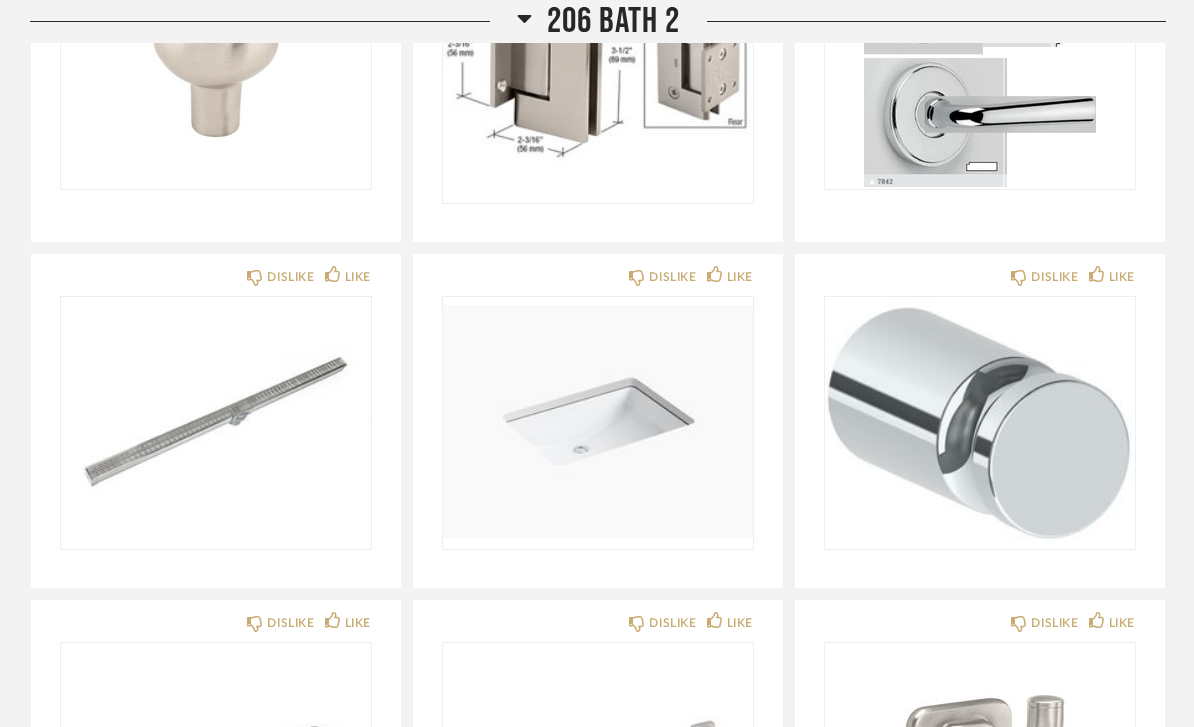 scroll, scrollTop: 1731, scrollLeft: 0, axis: vertical 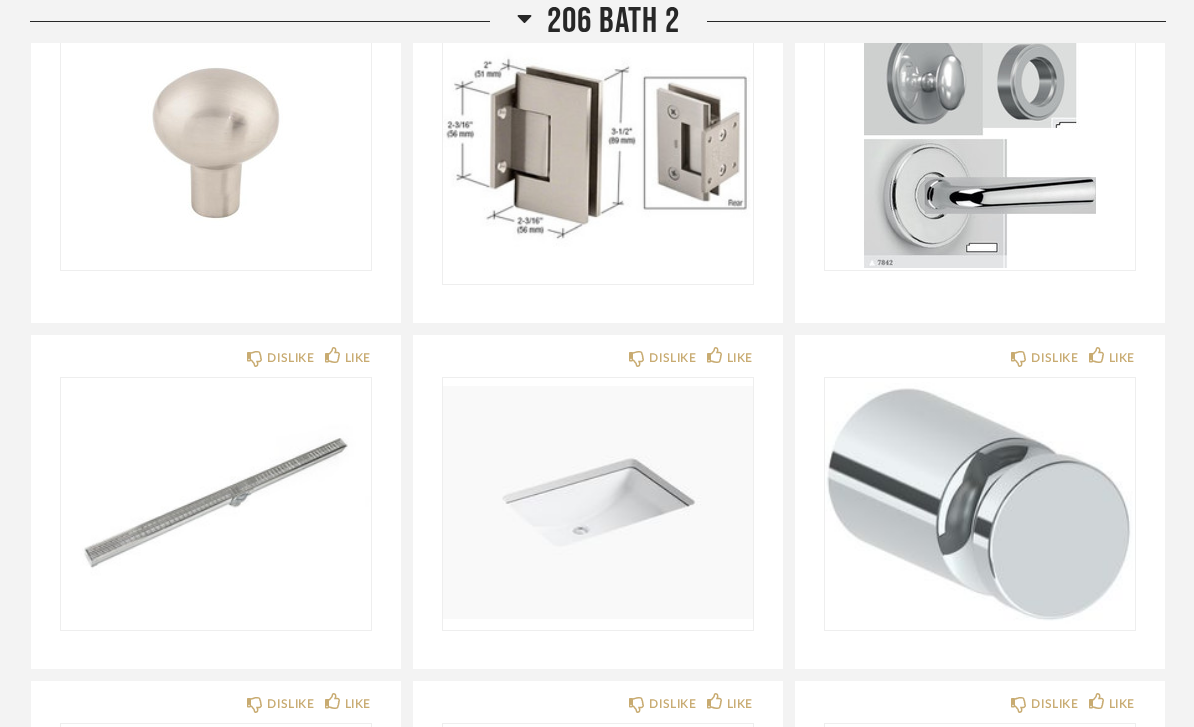 click on "206 Bath 2" 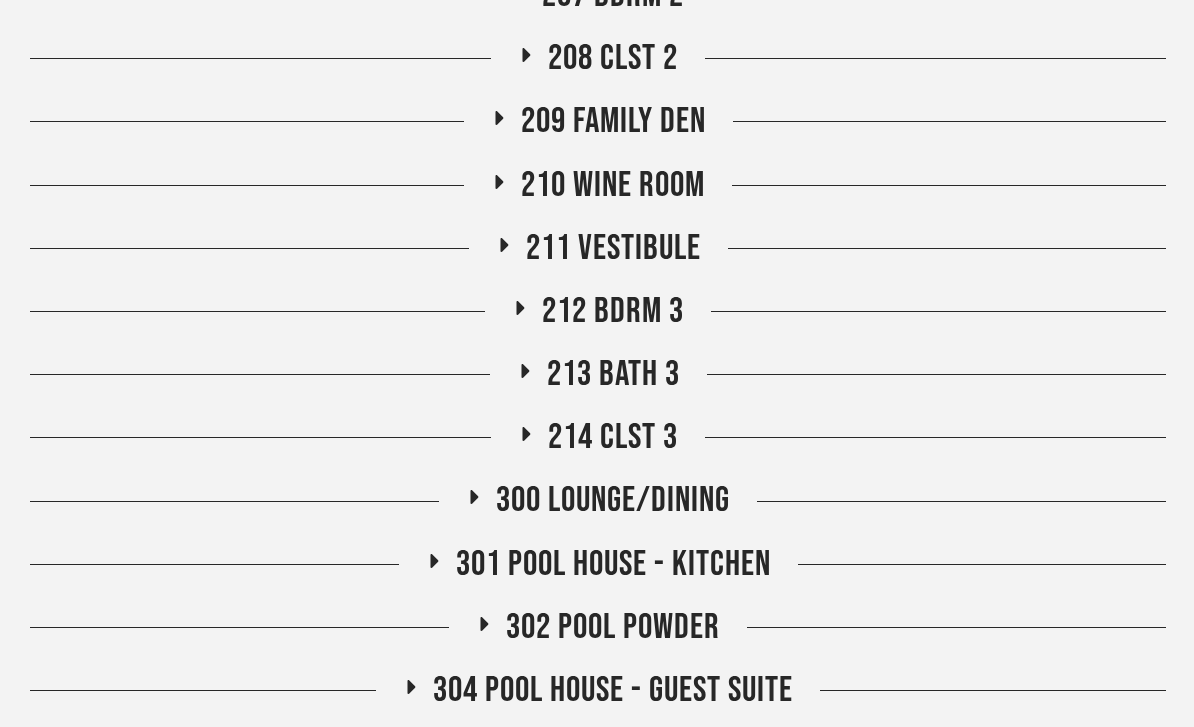 click on "213 Bath 3" 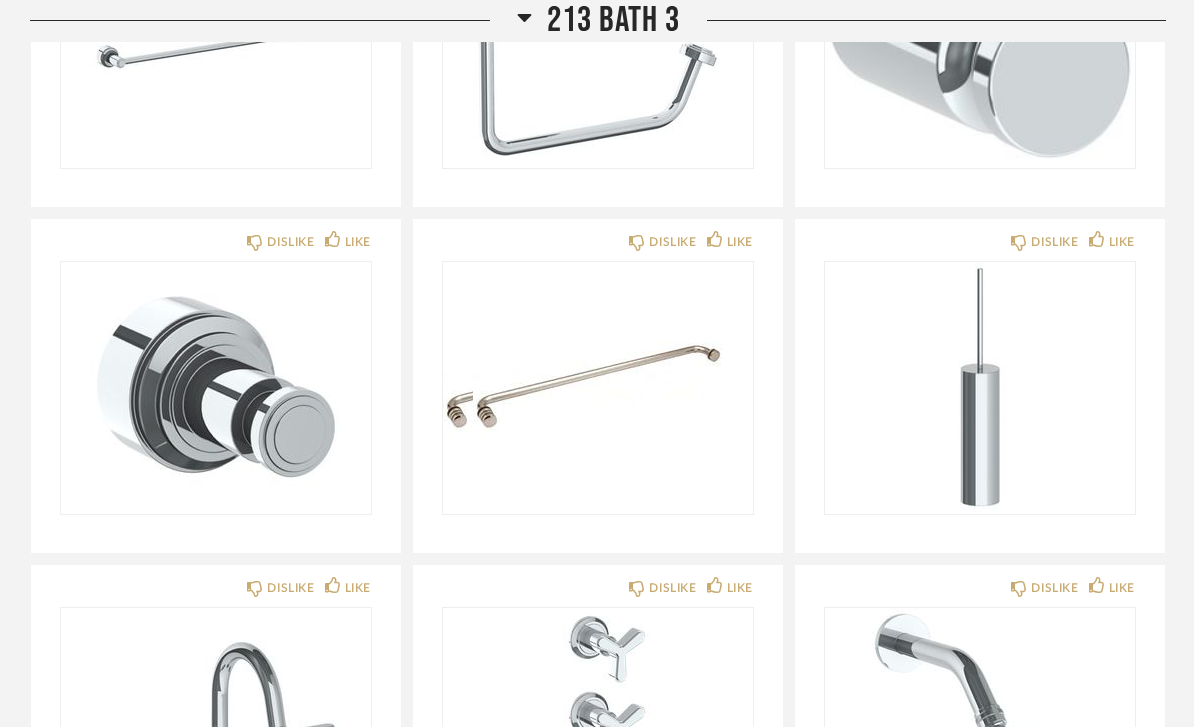 scroll, scrollTop: 2981, scrollLeft: 0, axis: vertical 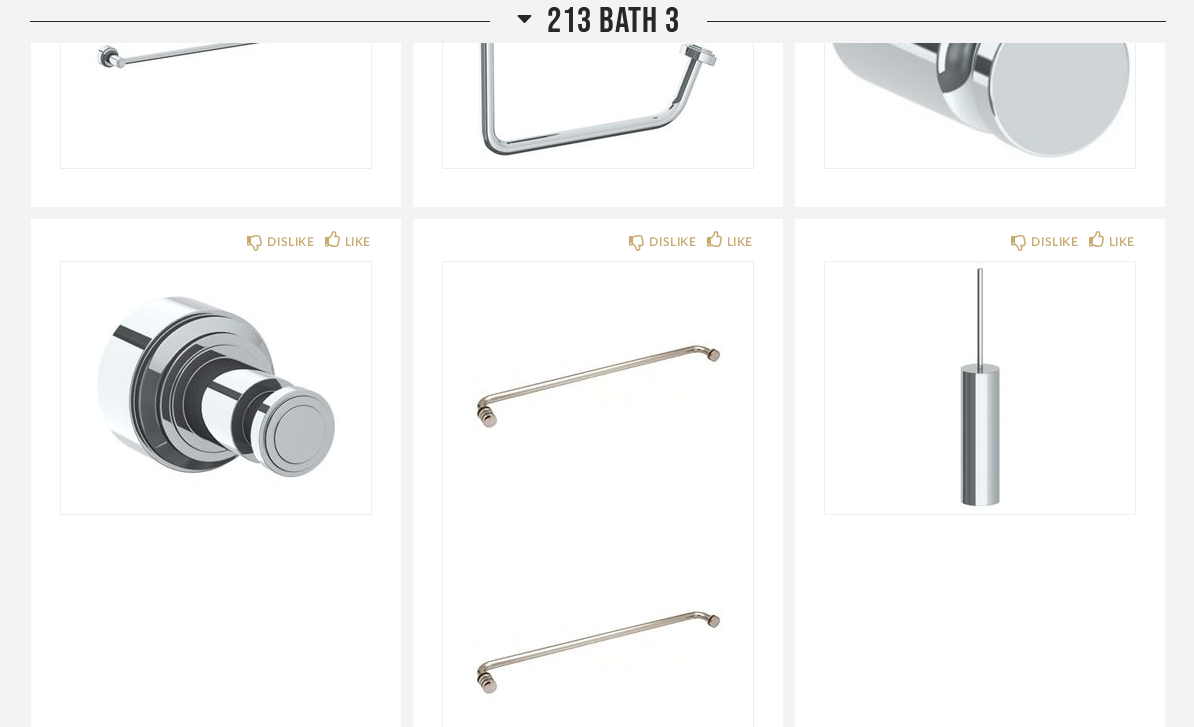 click 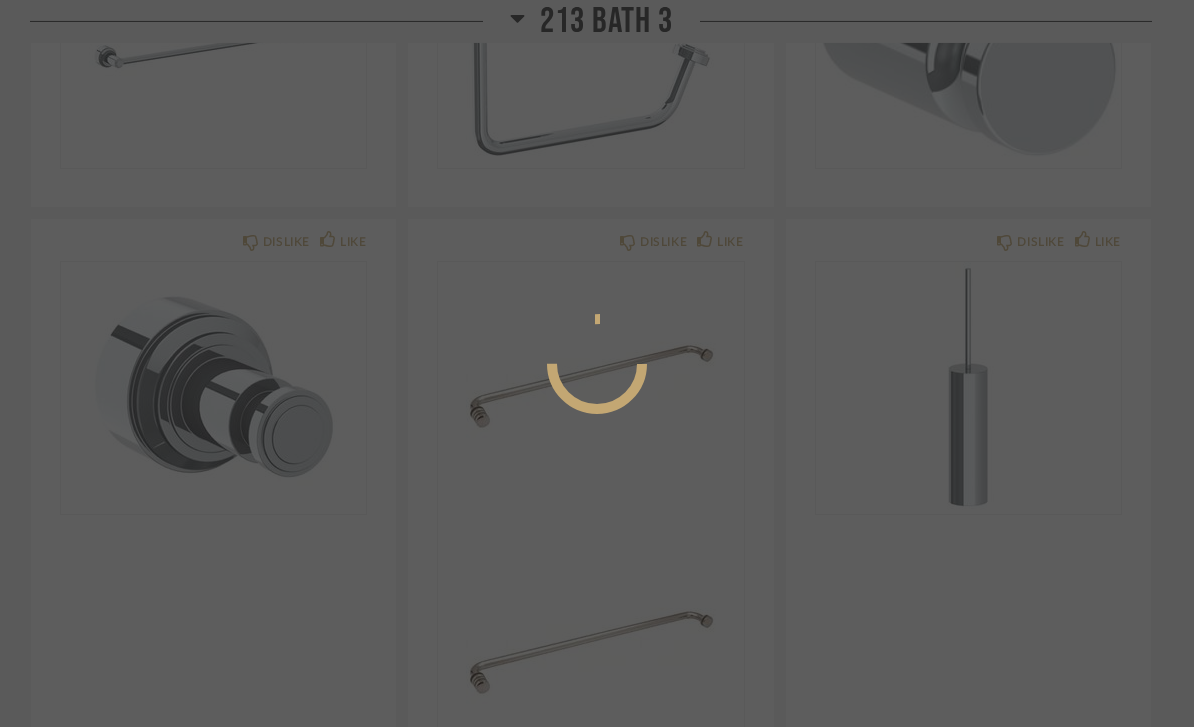 scroll, scrollTop: 0, scrollLeft: 0, axis: both 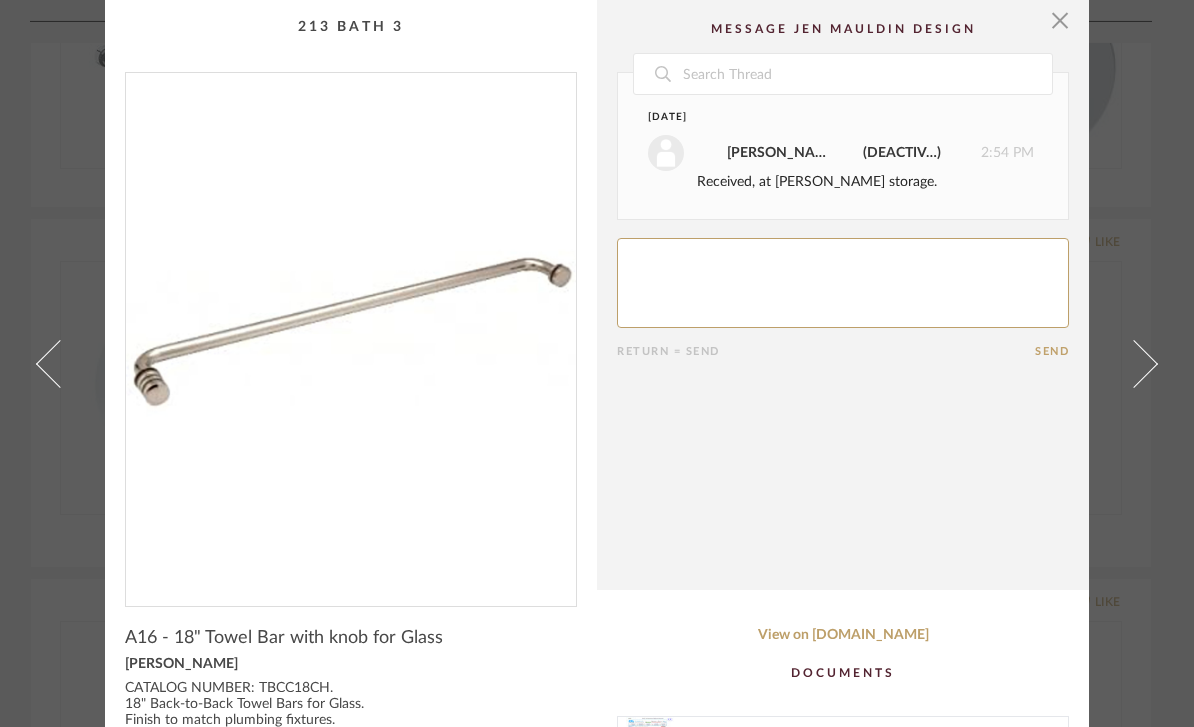 click at bounding box center [1060, 20] 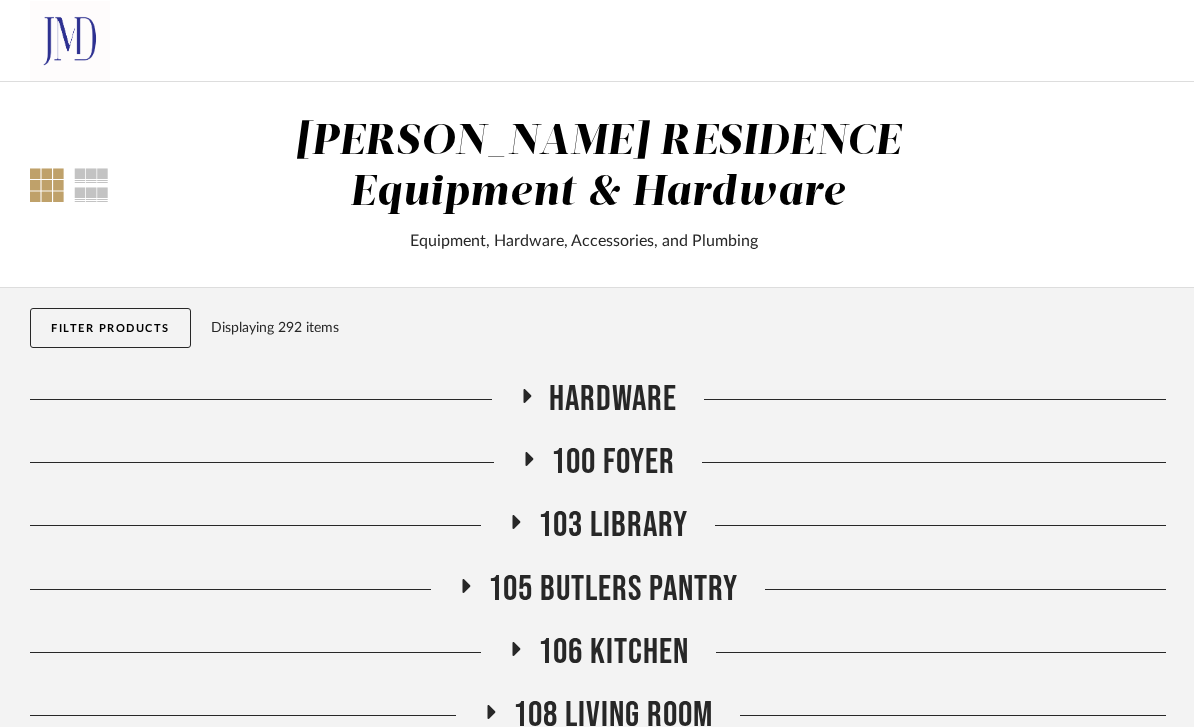 scroll, scrollTop: 2981, scrollLeft: 0, axis: vertical 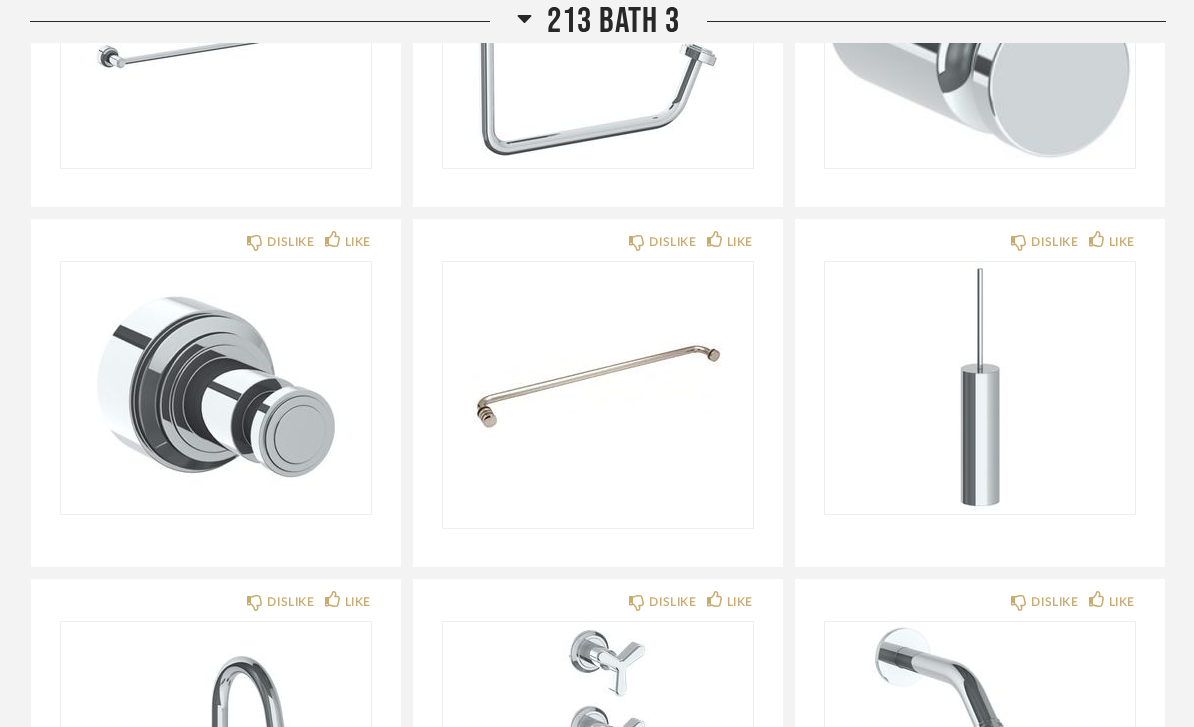 click on "213 Bath 3" 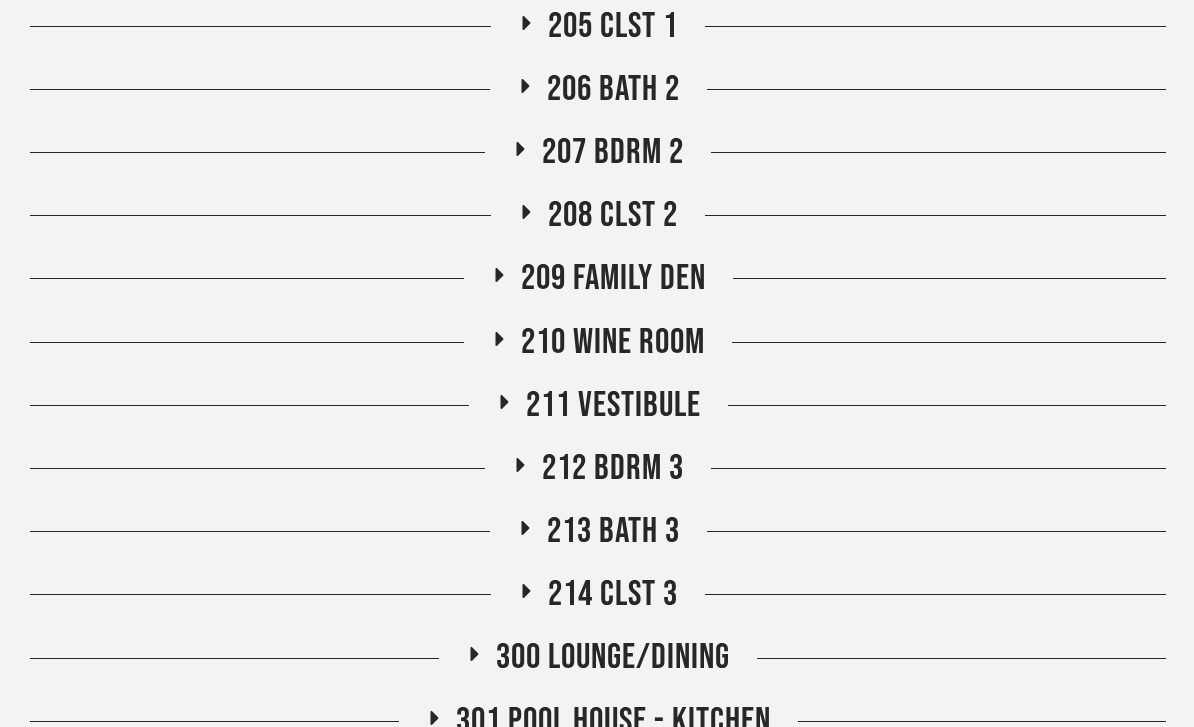 scroll, scrollTop: 1573, scrollLeft: 0, axis: vertical 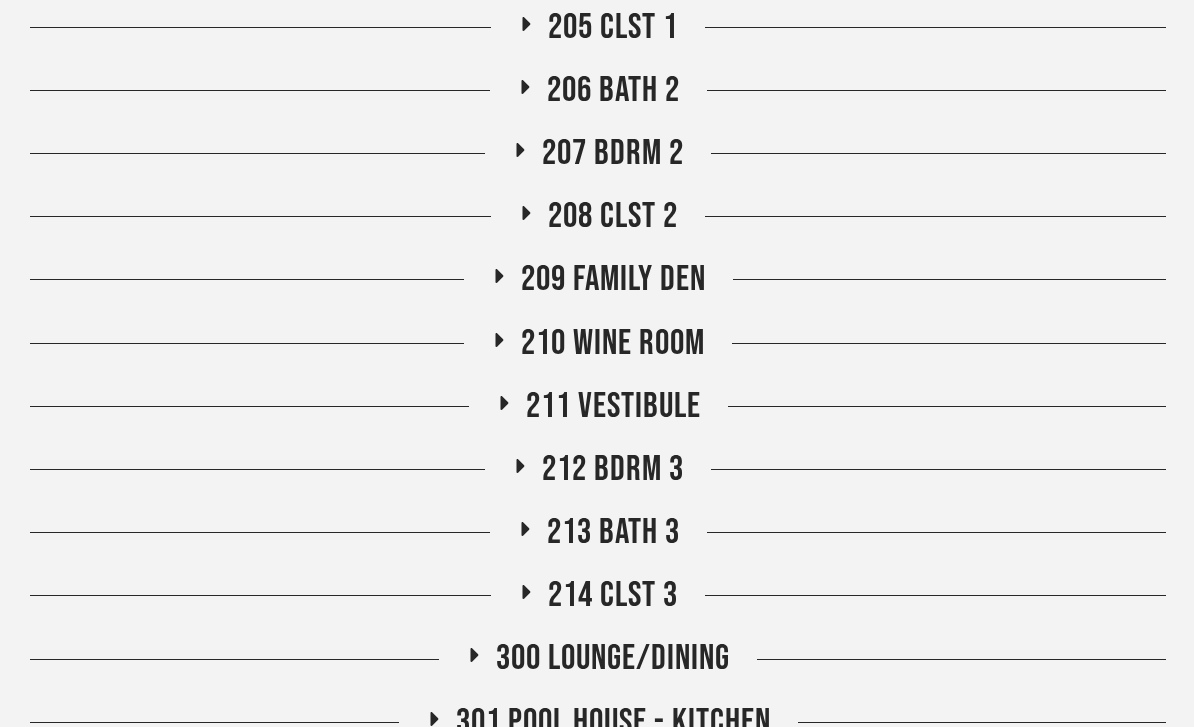 click on "206 Bath 2" 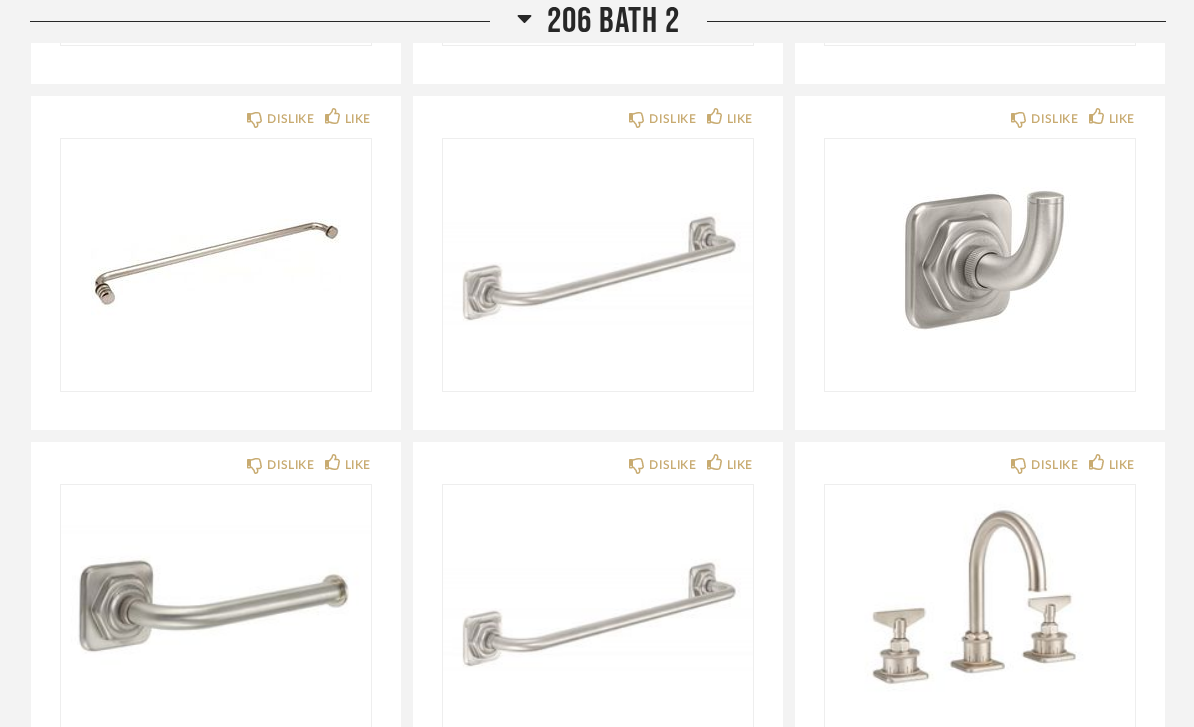 scroll, scrollTop: 2312, scrollLeft: 0, axis: vertical 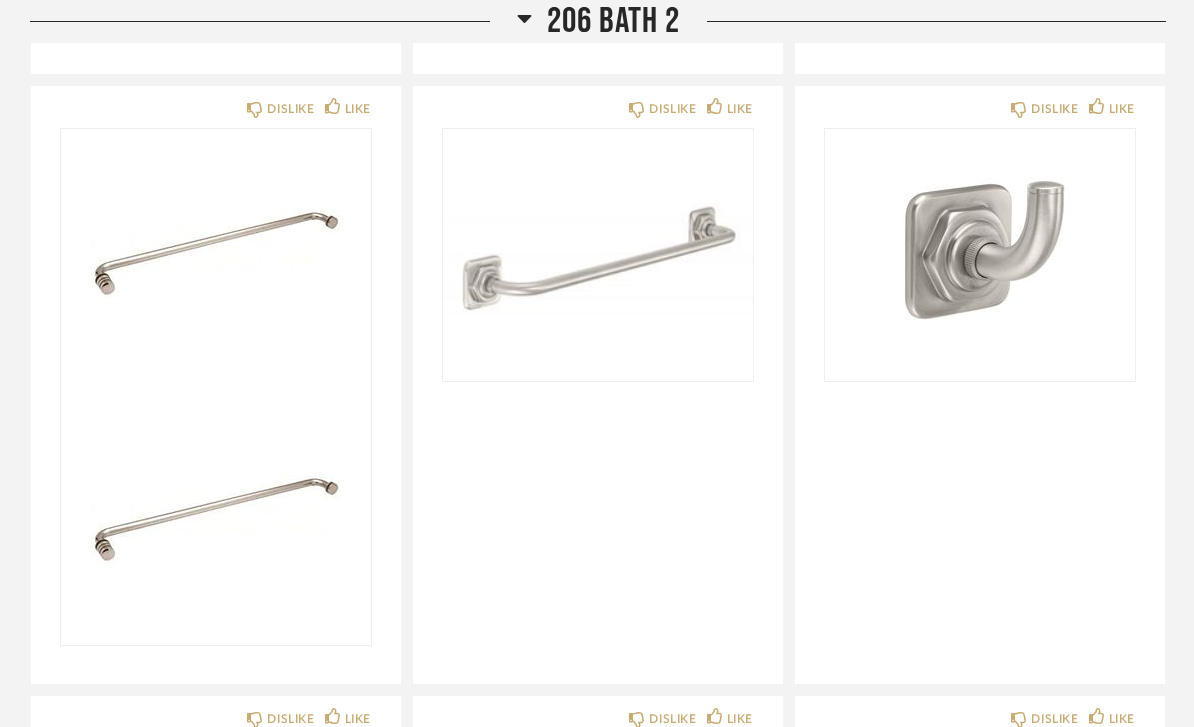 click 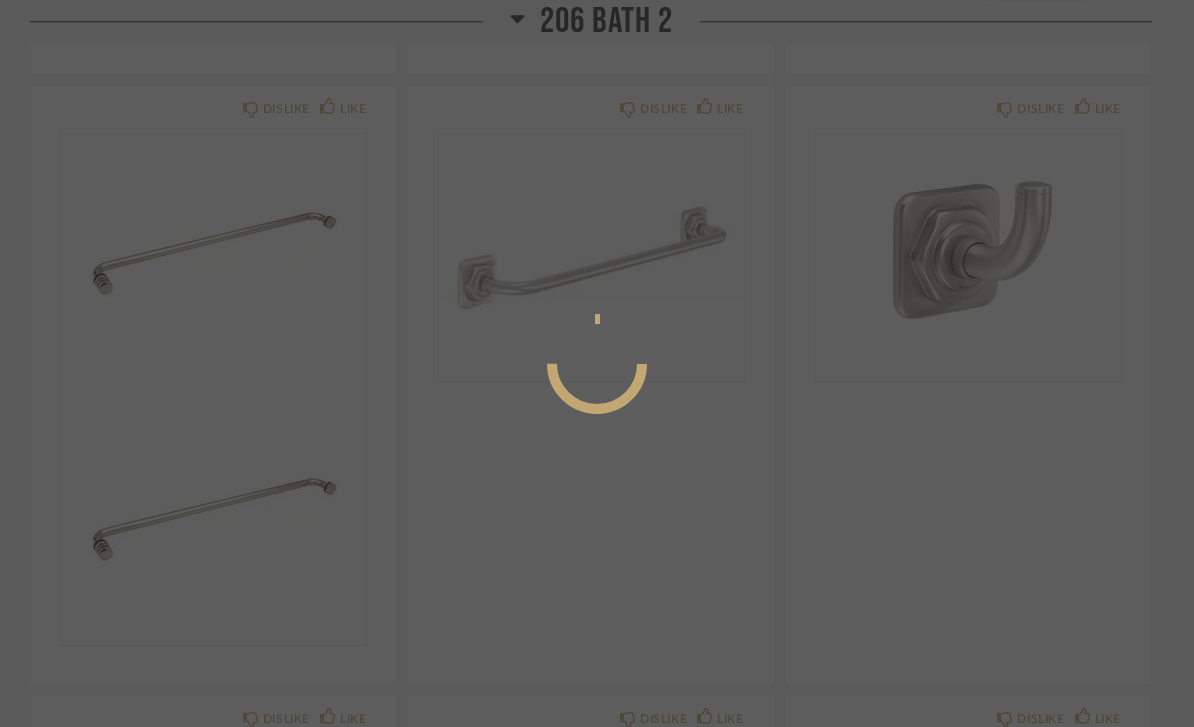 scroll, scrollTop: 0, scrollLeft: 0, axis: both 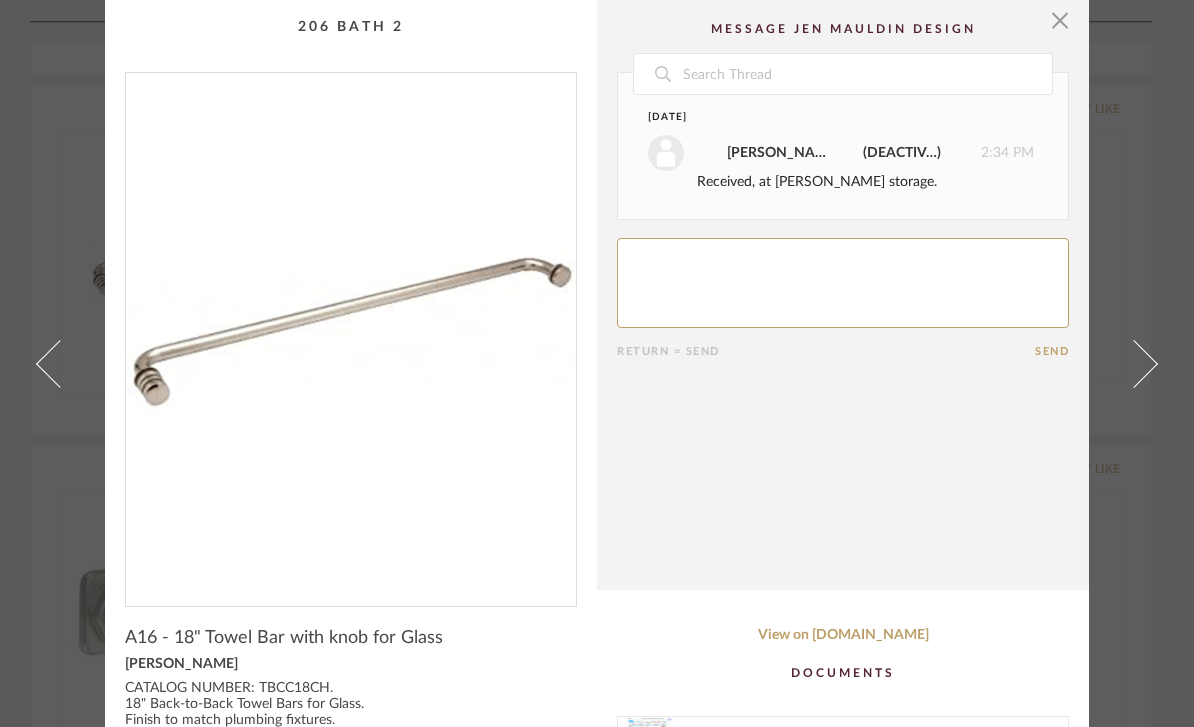 click at bounding box center (1060, 20) 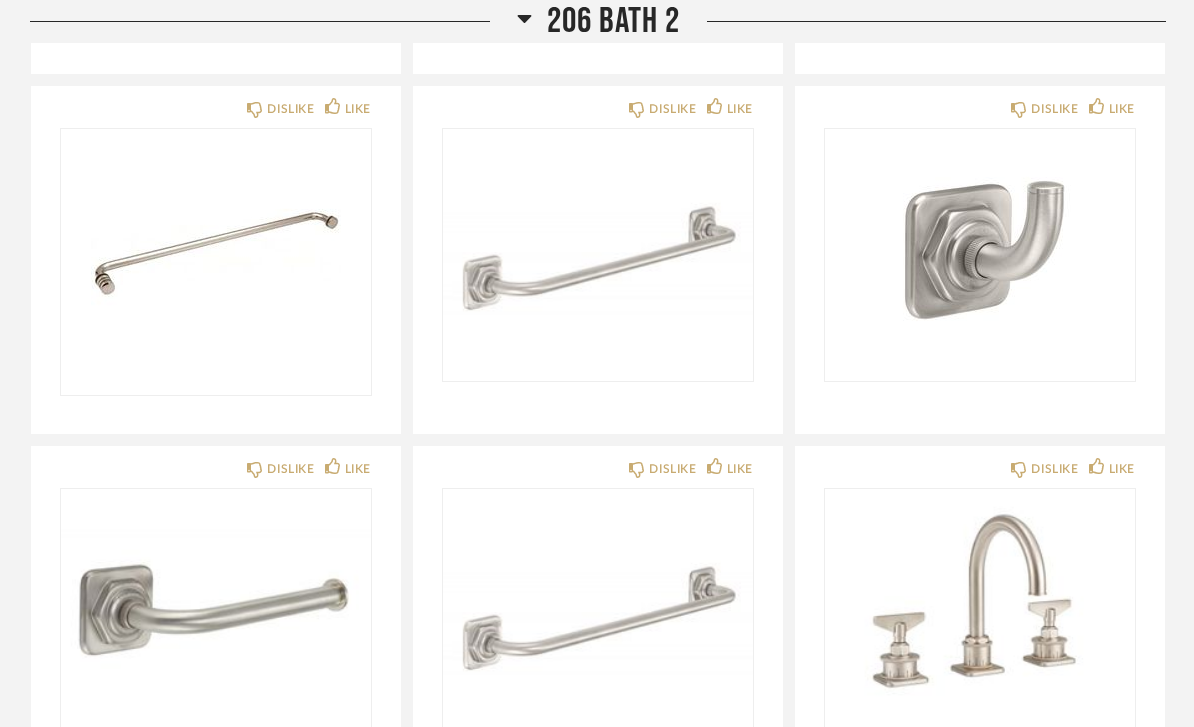 click on "206 Bath 2" 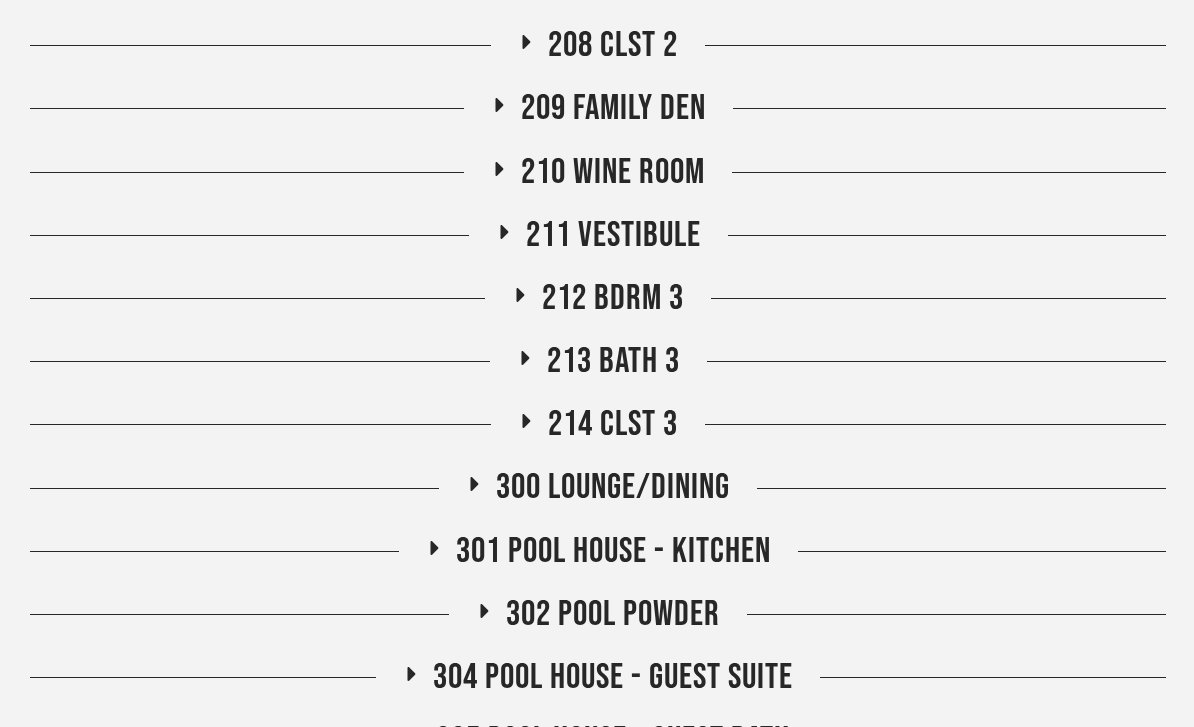 scroll, scrollTop: 1591, scrollLeft: 0, axis: vertical 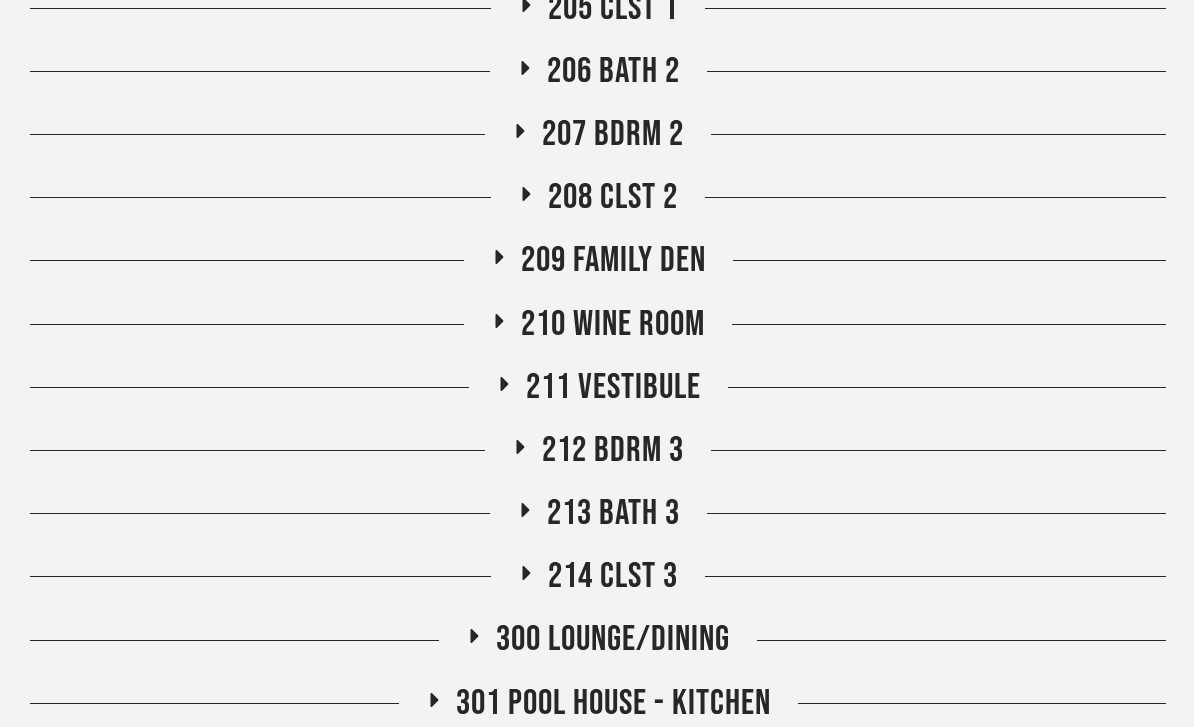 click on "206 Bath 2" 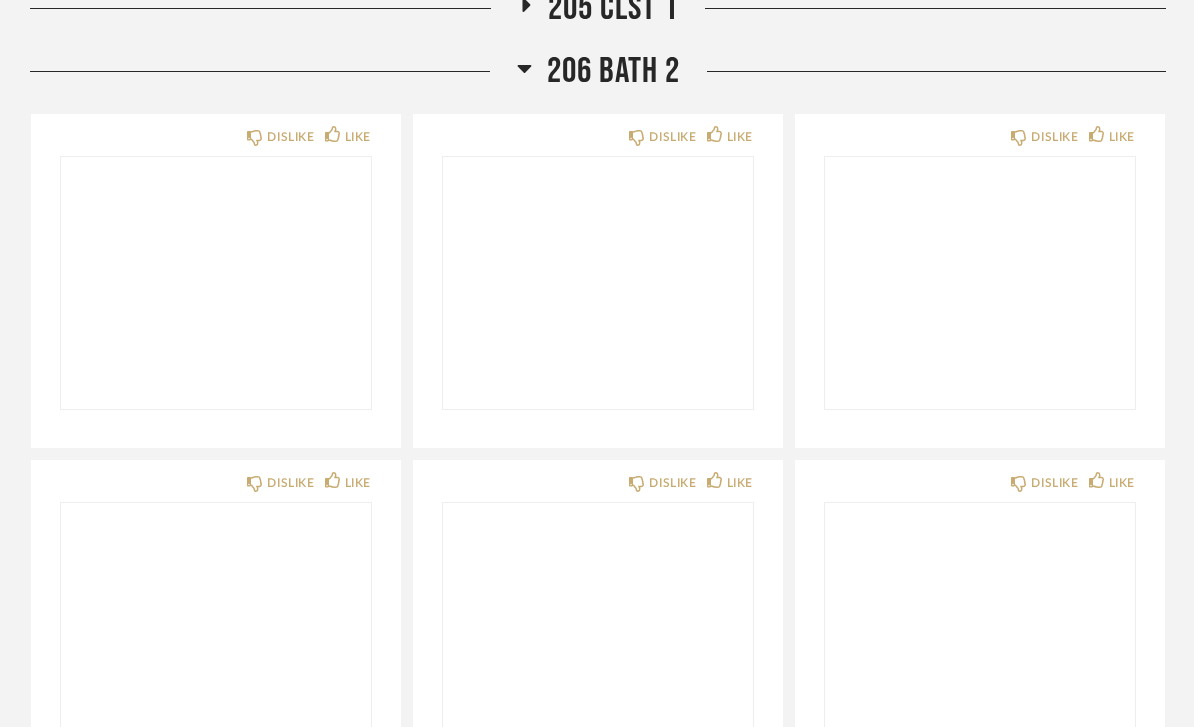 scroll, scrollTop: 1592, scrollLeft: 0, axis: vertical 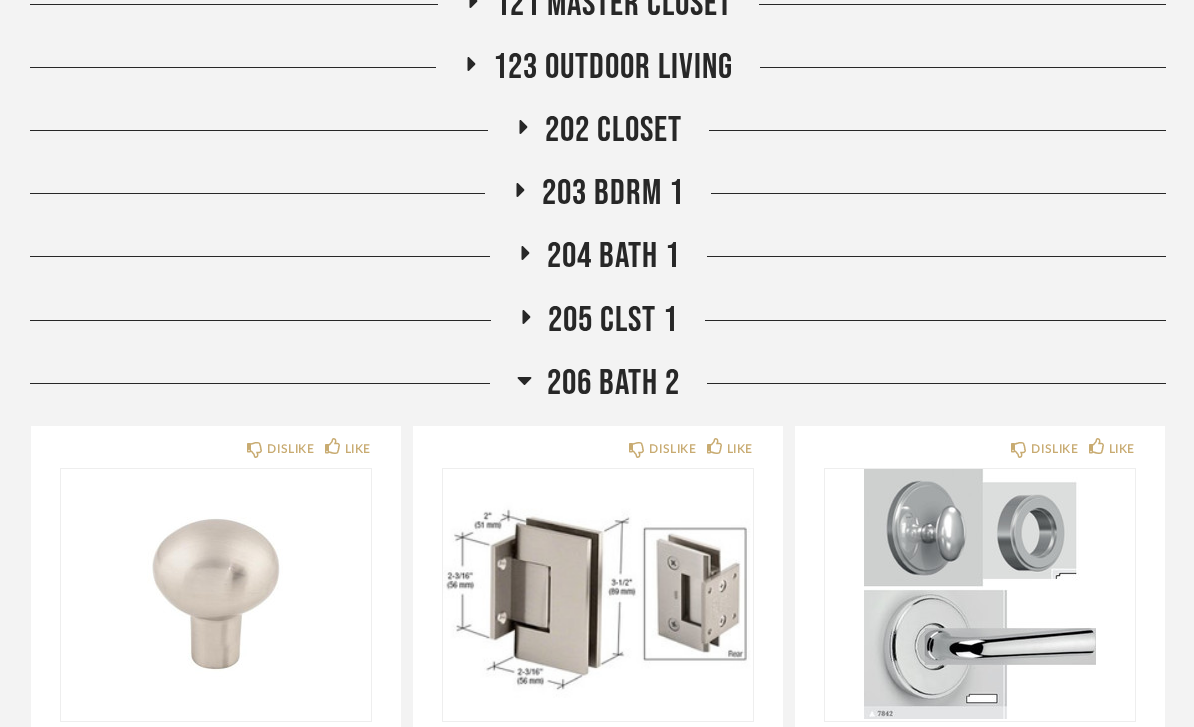 click on "204 Bath 1" 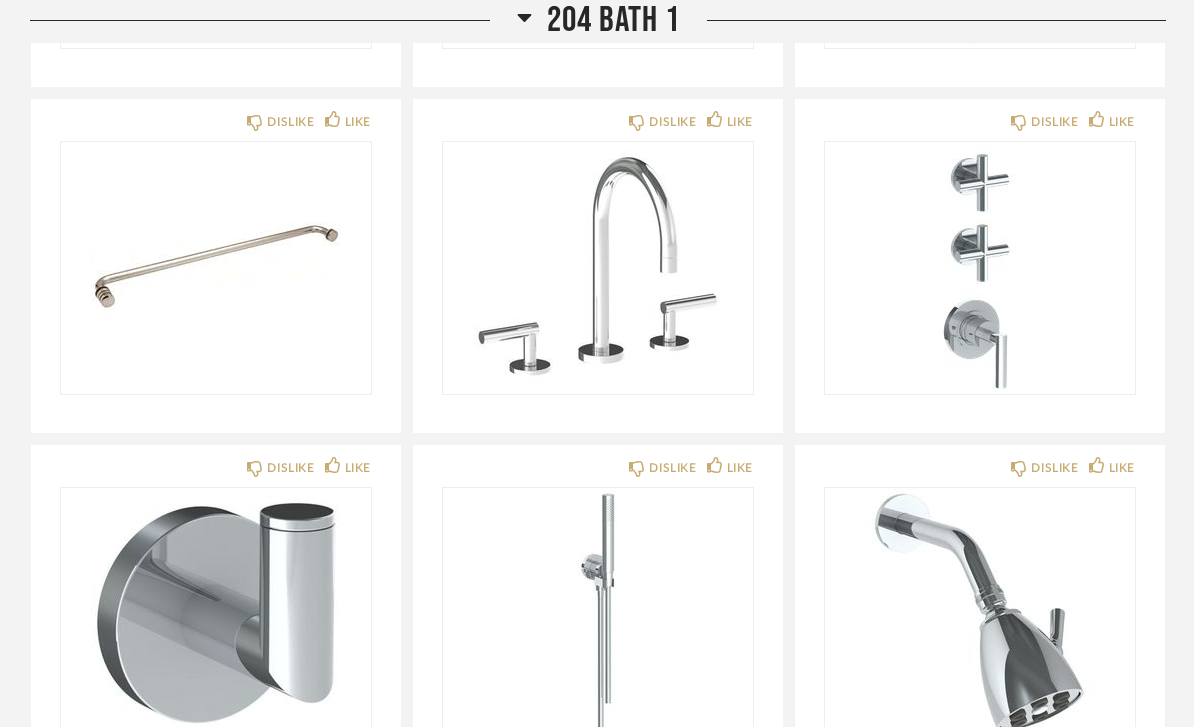 scroll, scrollTop: 2559, scrollLeft: 0, axis: vertical 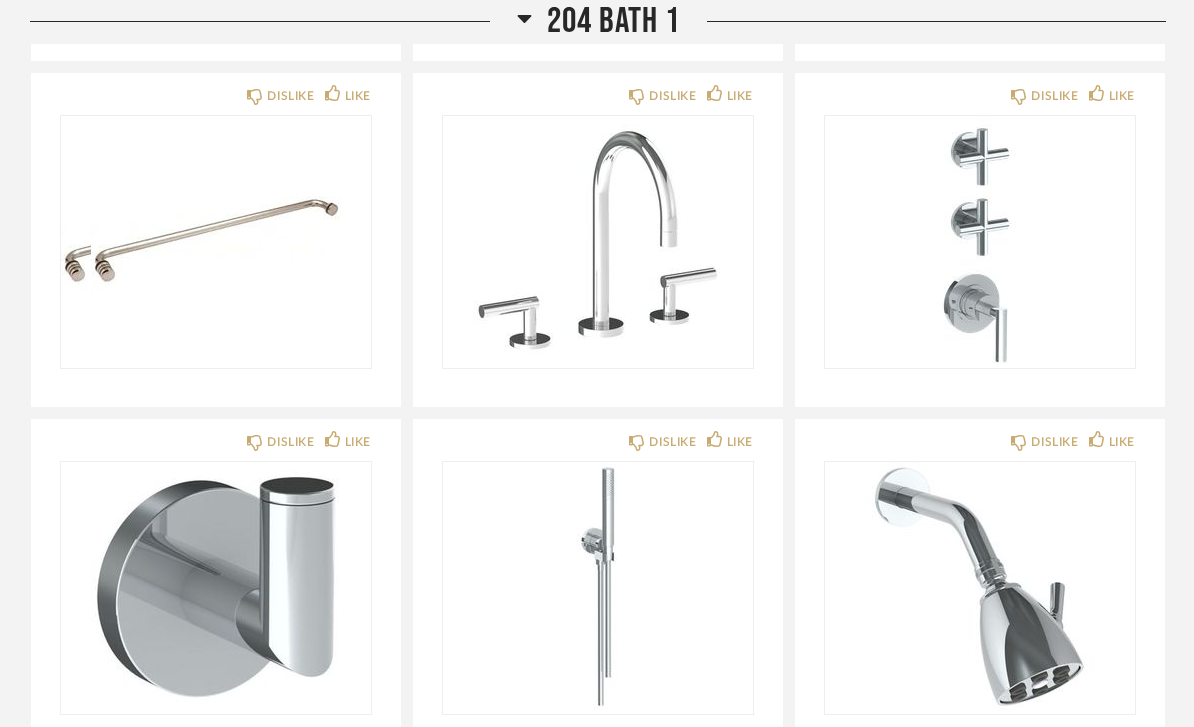 click 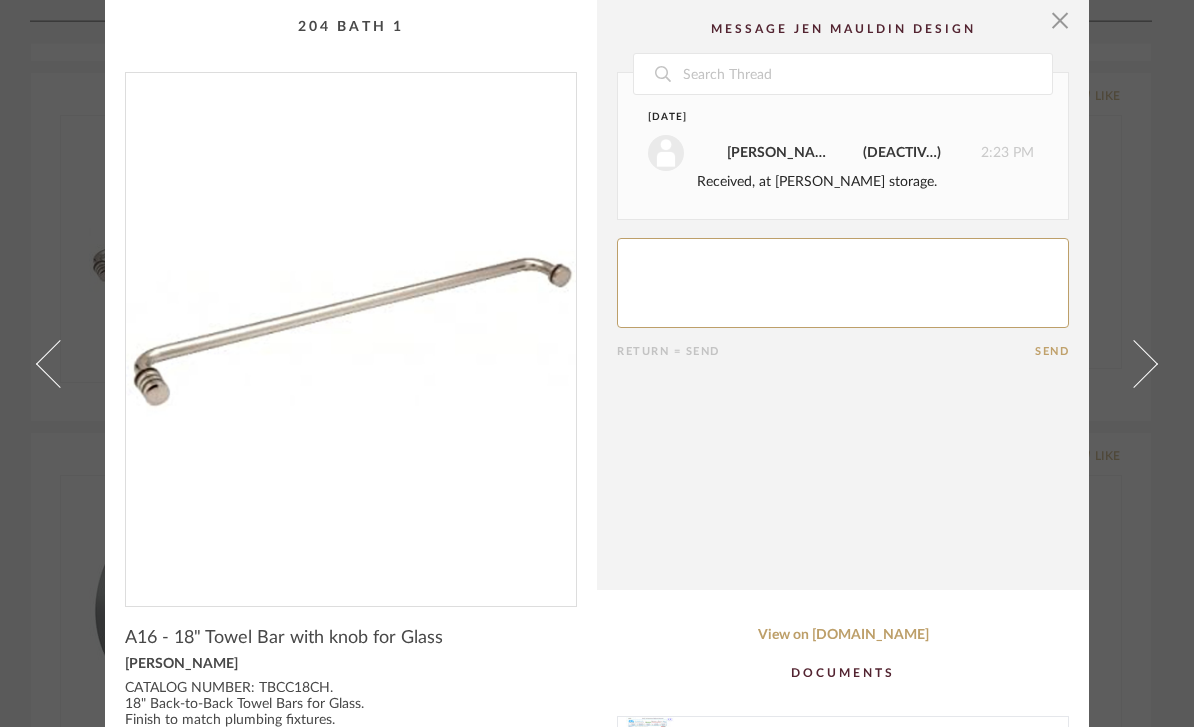 click at bounding box center [1060, 20] 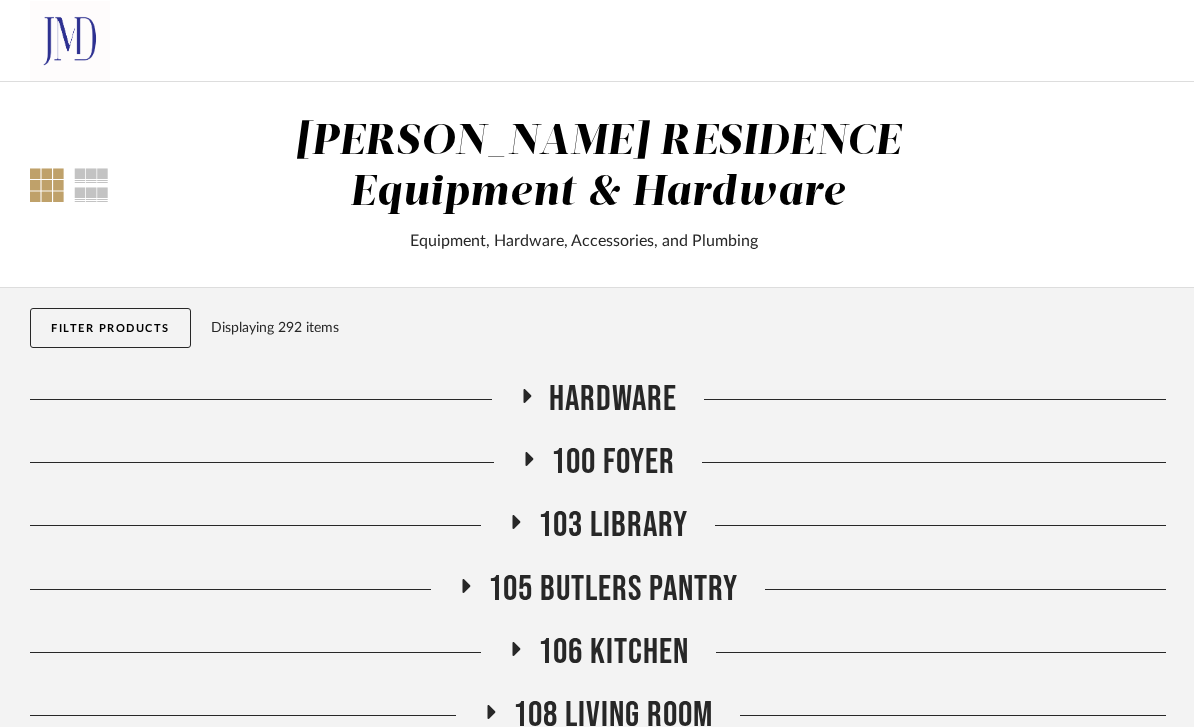 scroll, scrollTop: 2559, scrollLeft: 0, axis: vertical 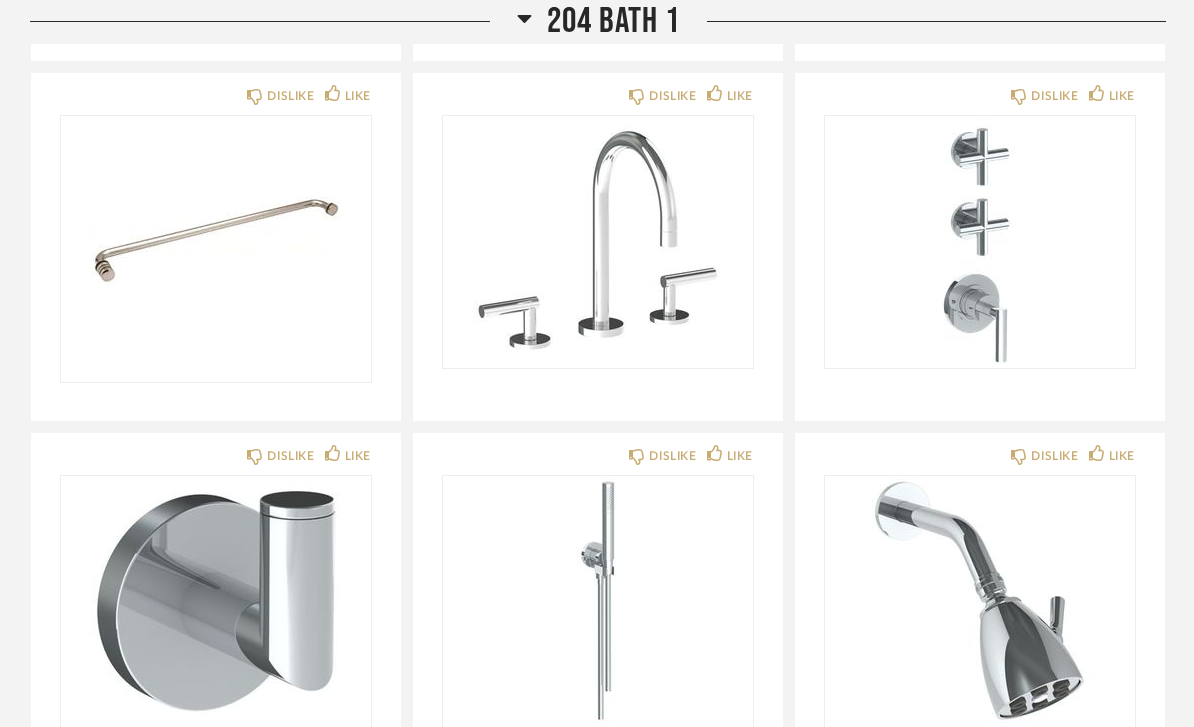 click on "204 Bath 1" 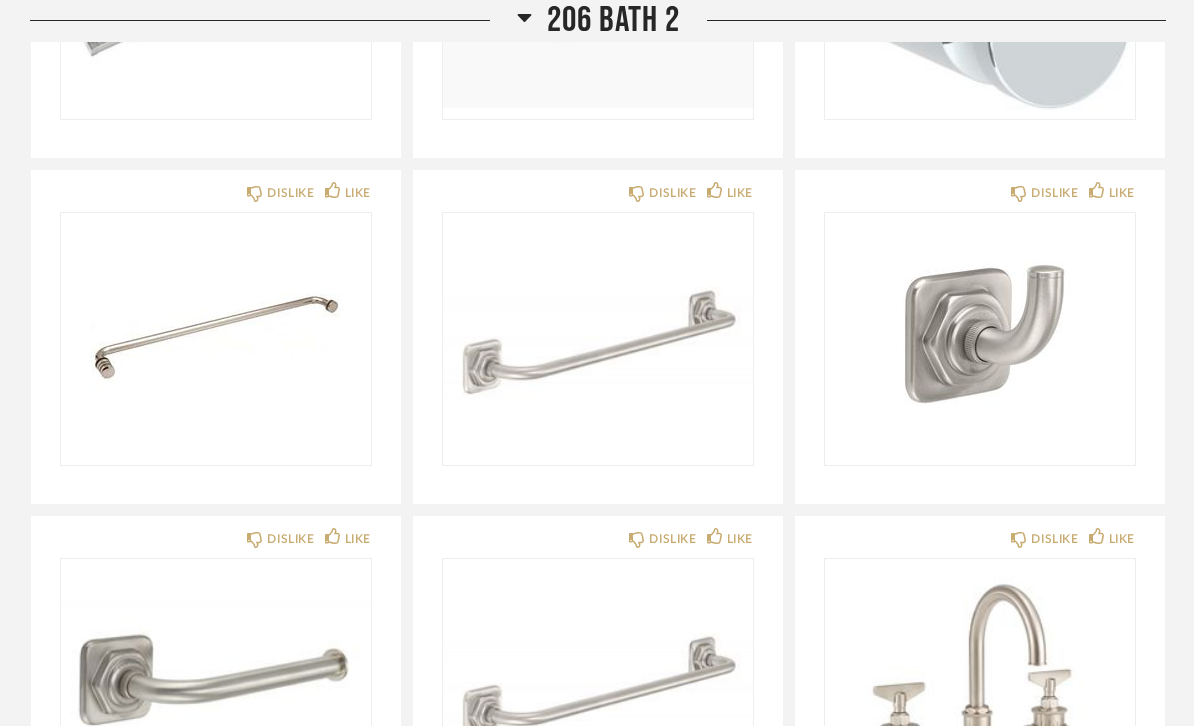 scroll, scrollTop: 2230, scrollLeft: 0, axis: vertical 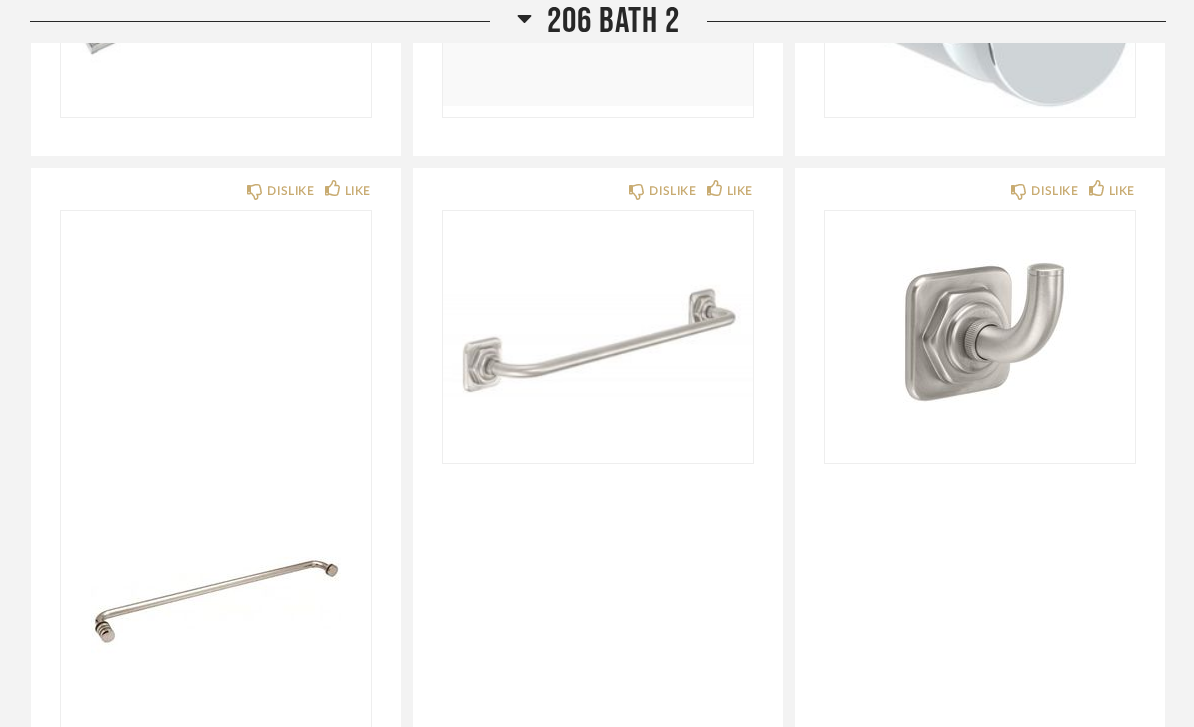 click 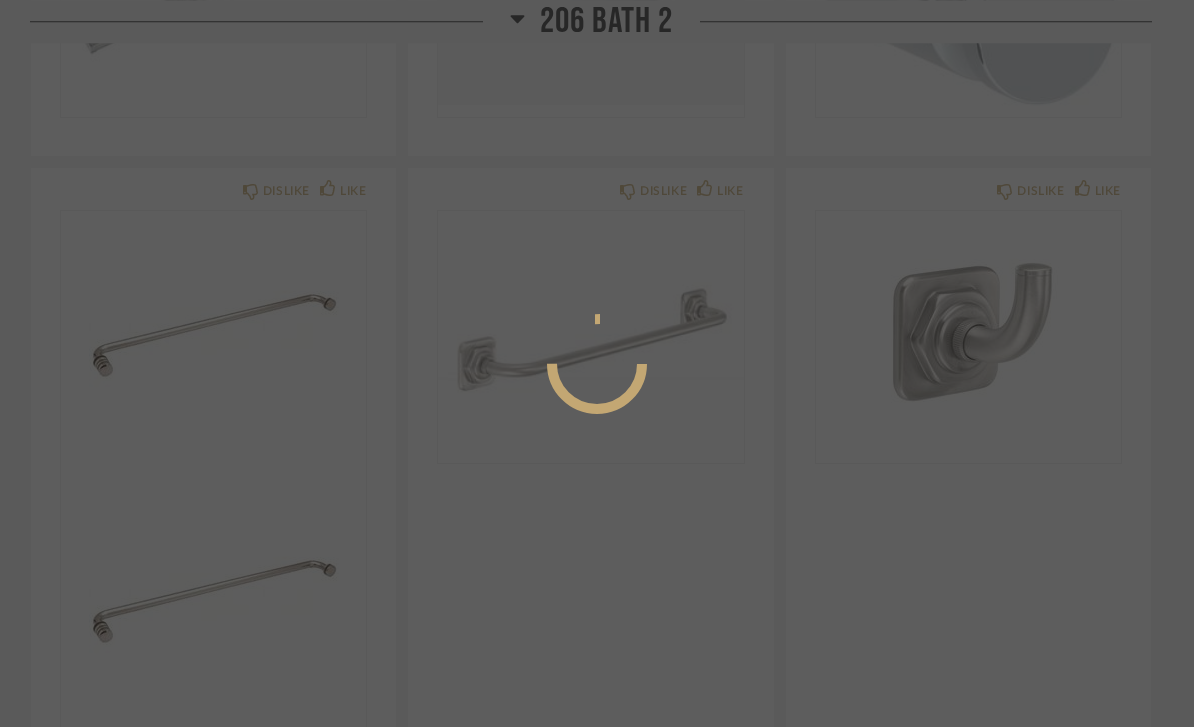 scroll, scrollTop: 0, scrollLeft: 0, axis: both 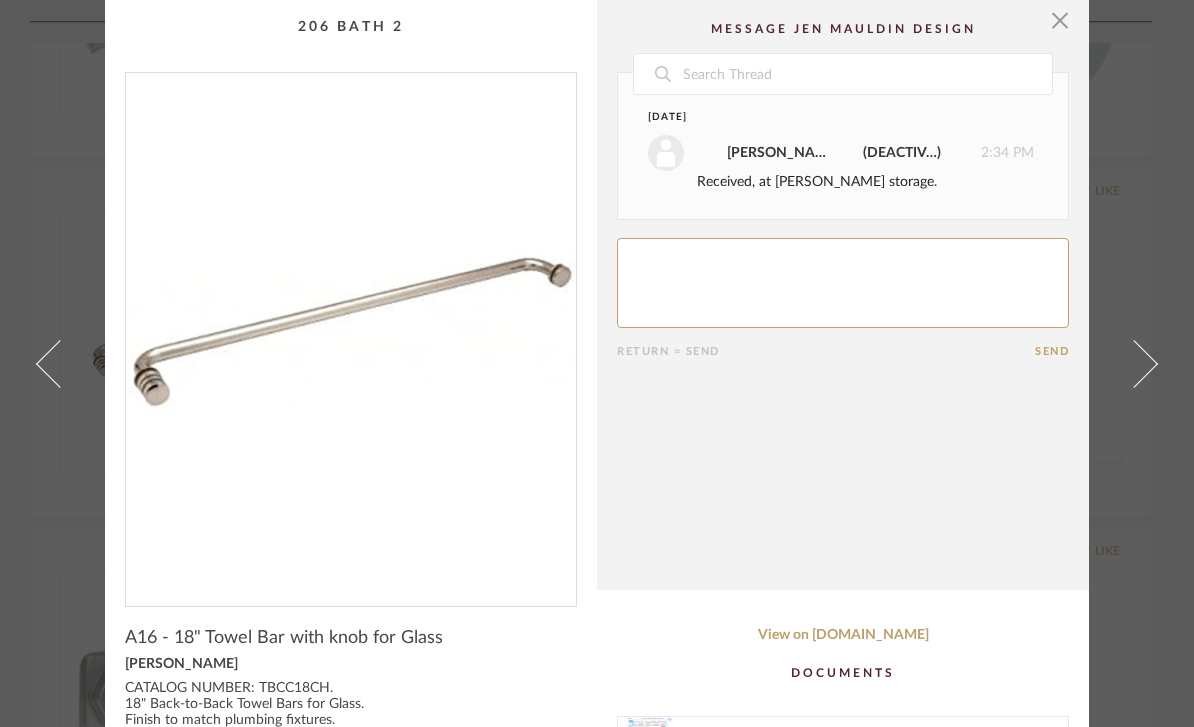 click at bounding box center (1060, 20) 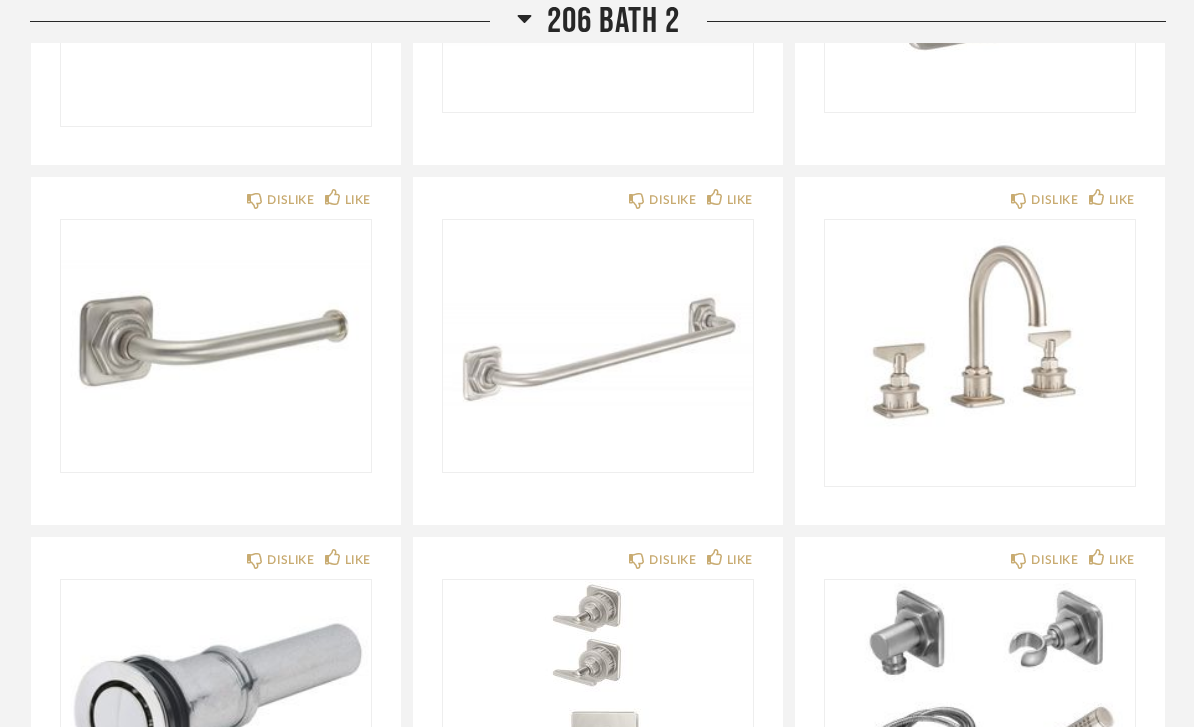 scroll, scrollTop: 2570, scrollLeft: 0, axis: vertical 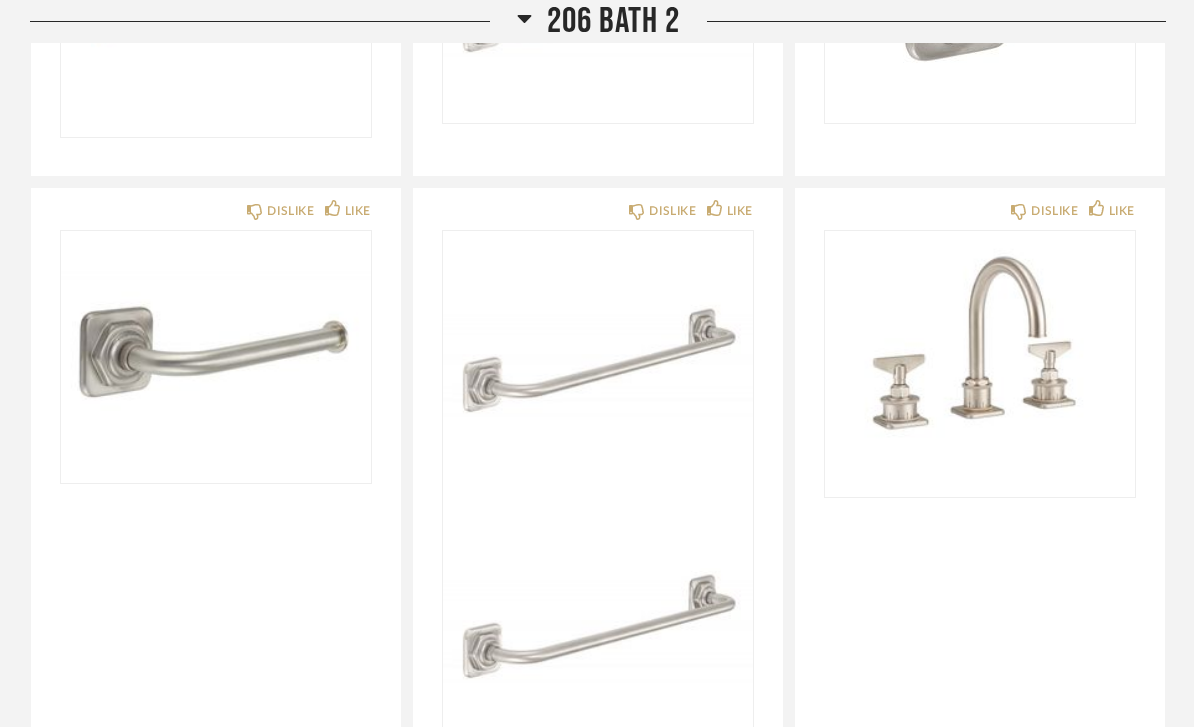 click 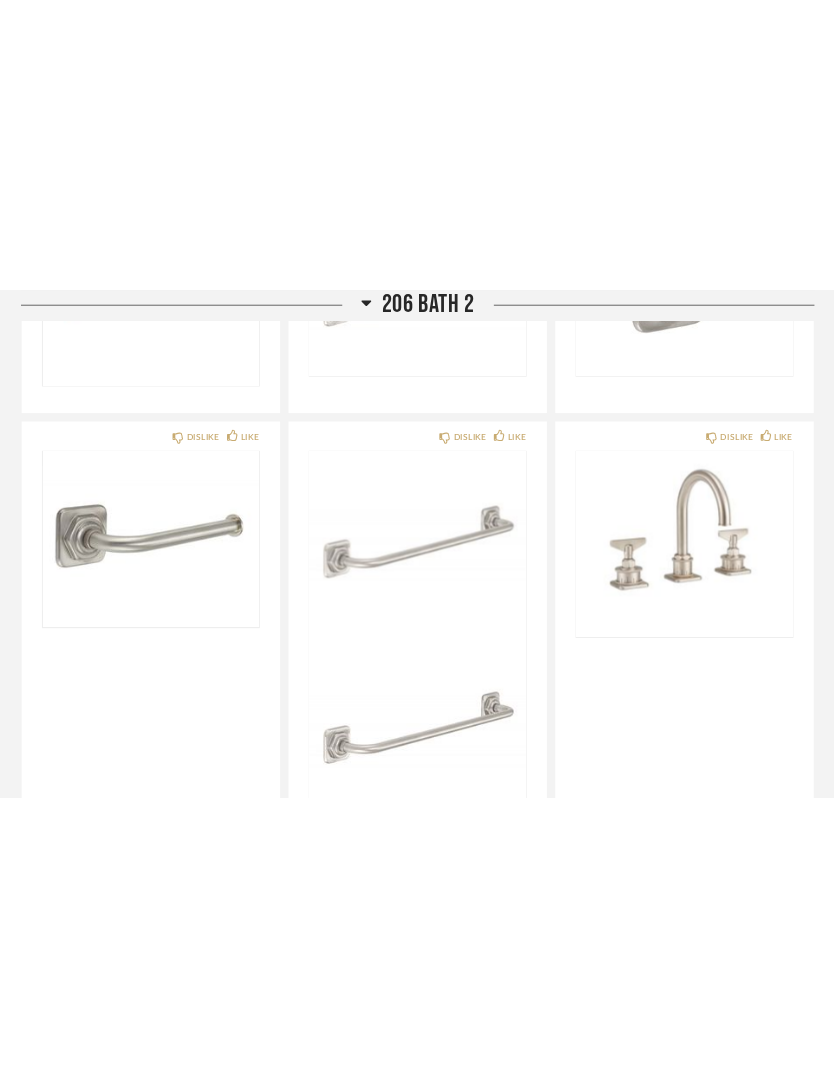 scroll, scrollTop: 0, scrollLeft: 0, axis: both 